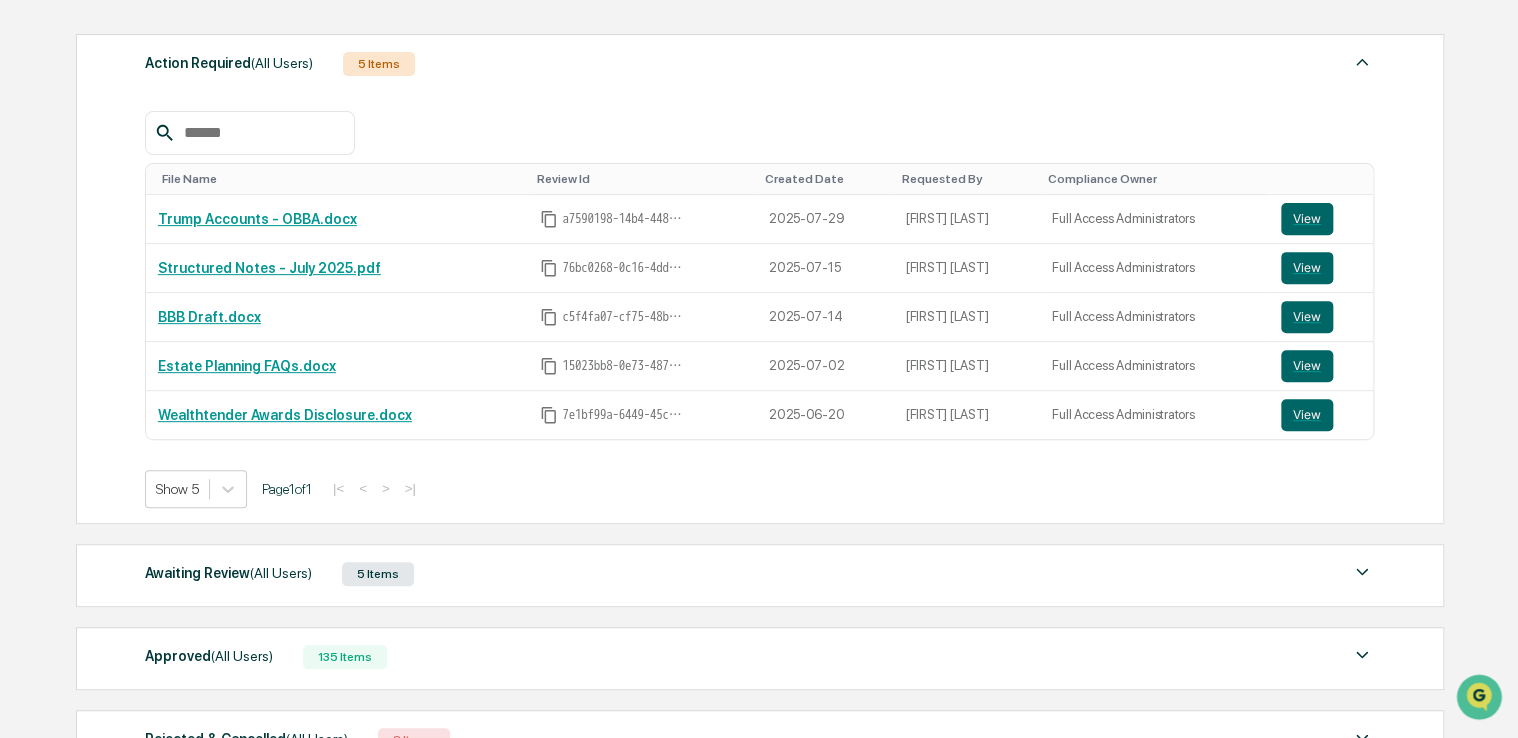 scroll, scrollTop: 400, scrollLeft: 0, axis: vertical 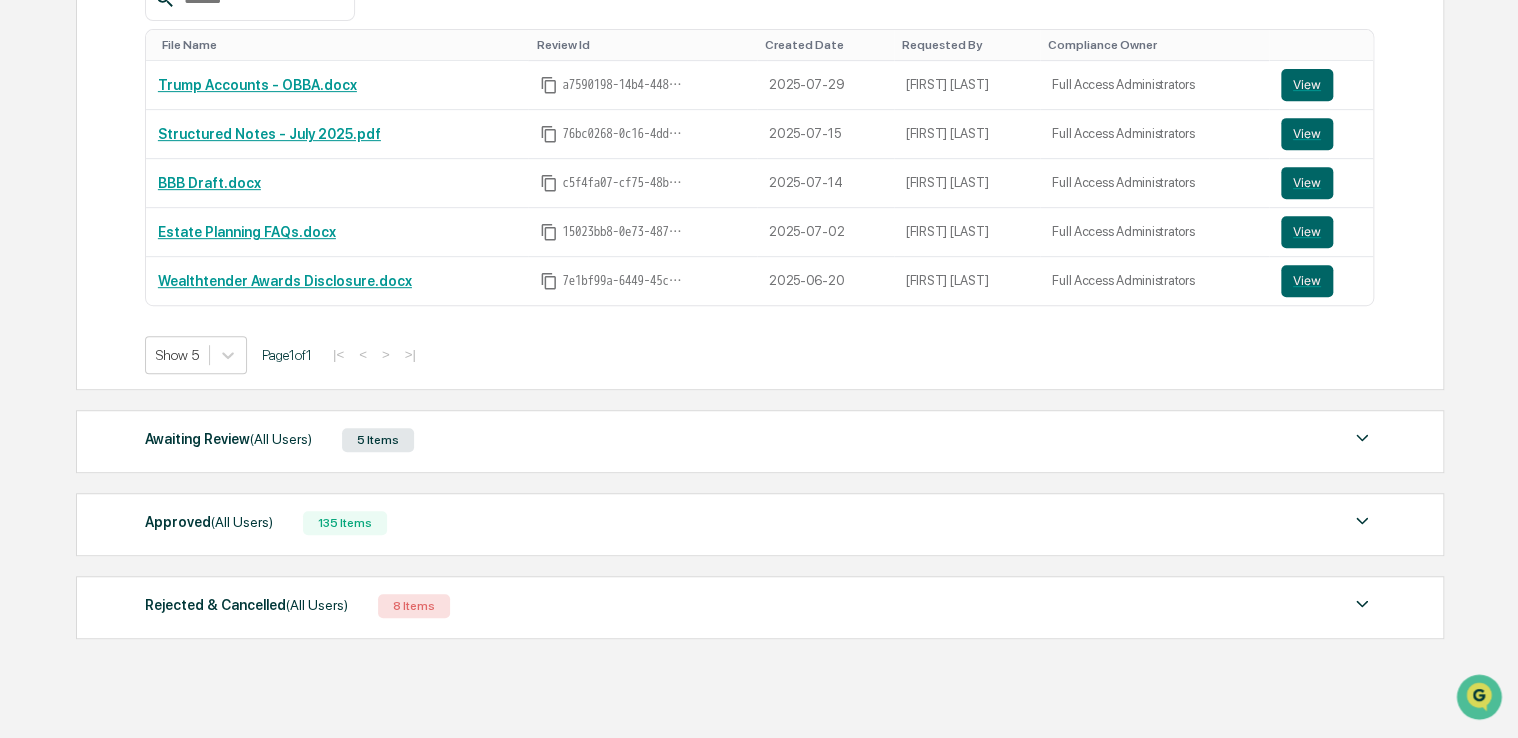 click on "Approved  (All Users)" at bounding box center [209, 522] 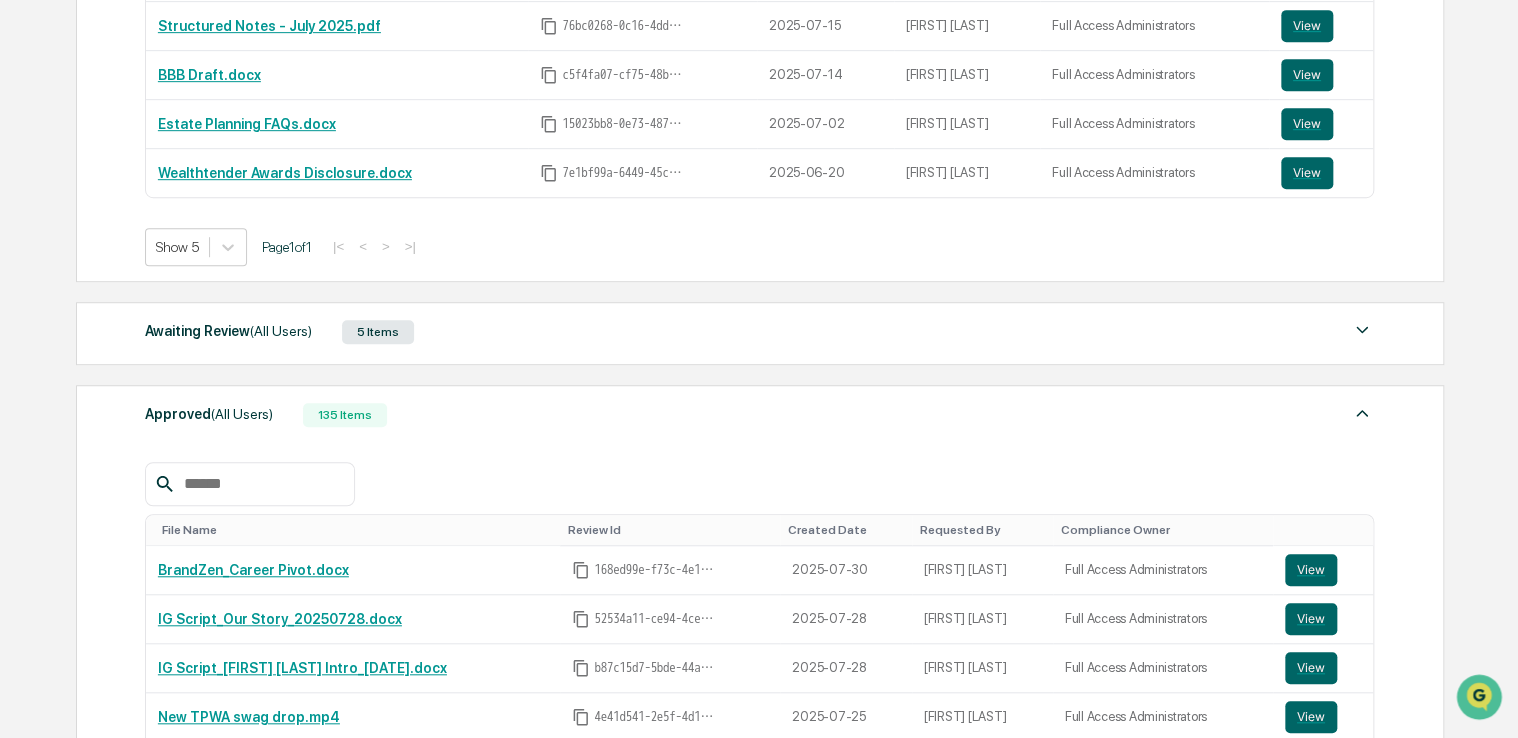 scroll, scrollTop: 500, scrollLeft: 0, axis: vertical 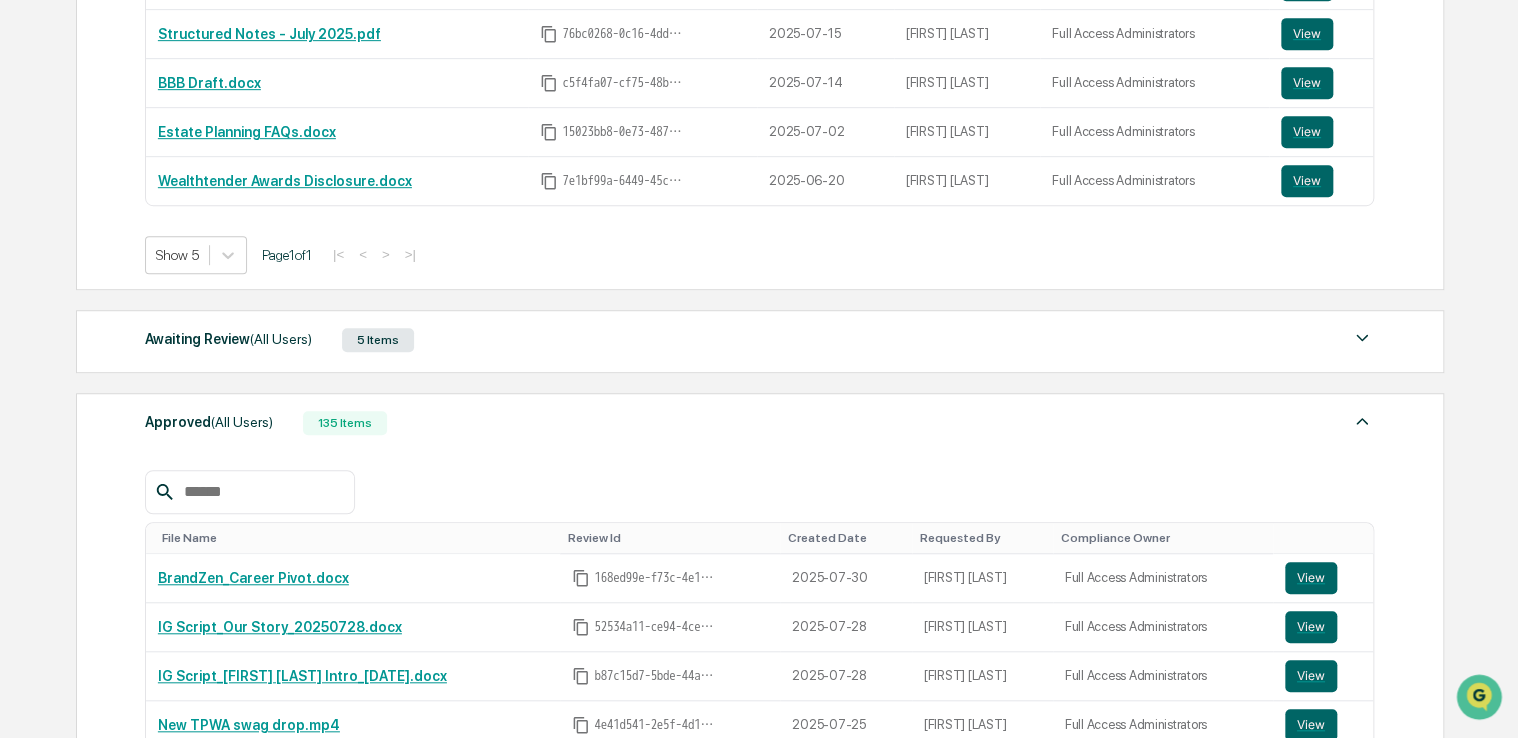 click on "Awaiting Review  (All Users) 5 Items" at bounding box center (760, 340) 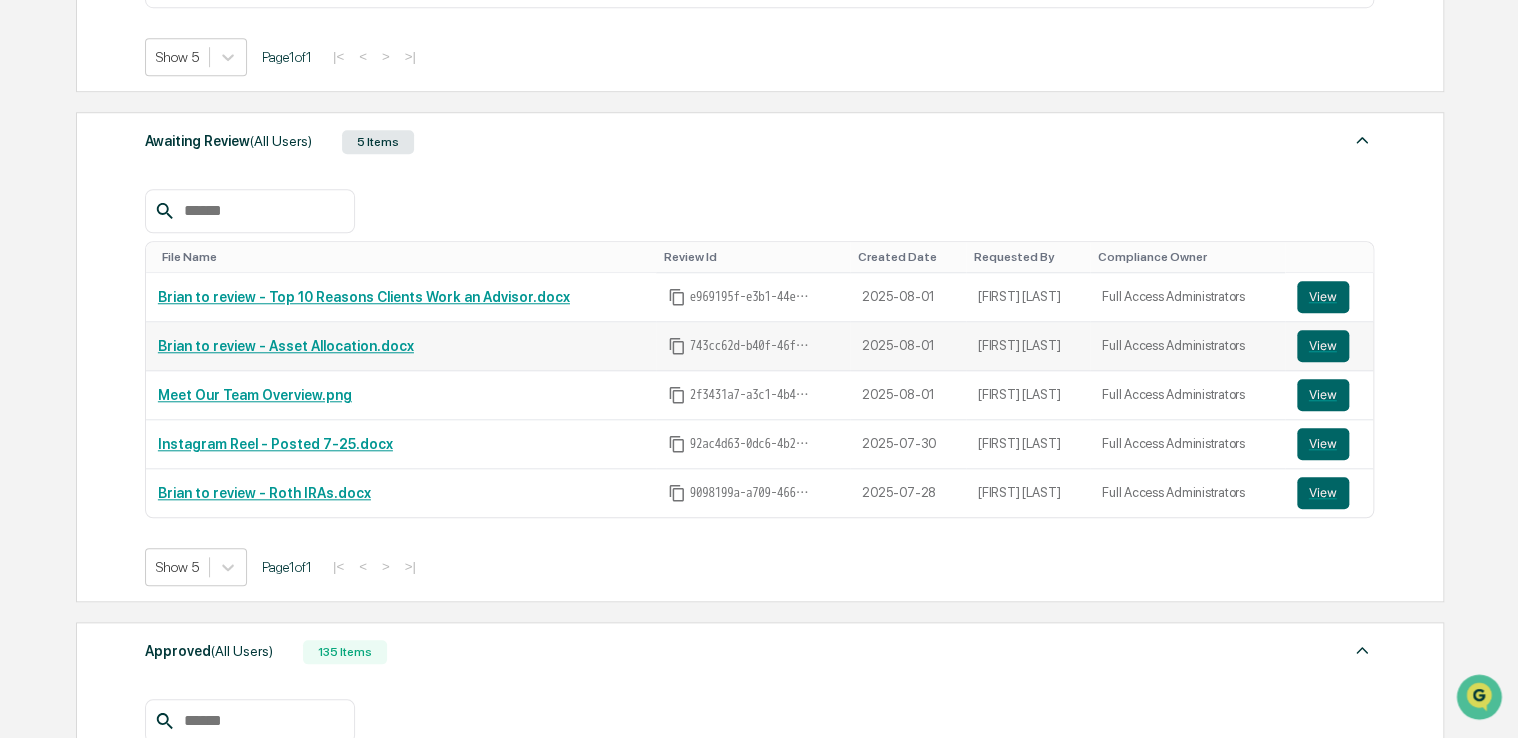 scroll, scrollTop: 700, scrollLeft: 0, axis: vertical 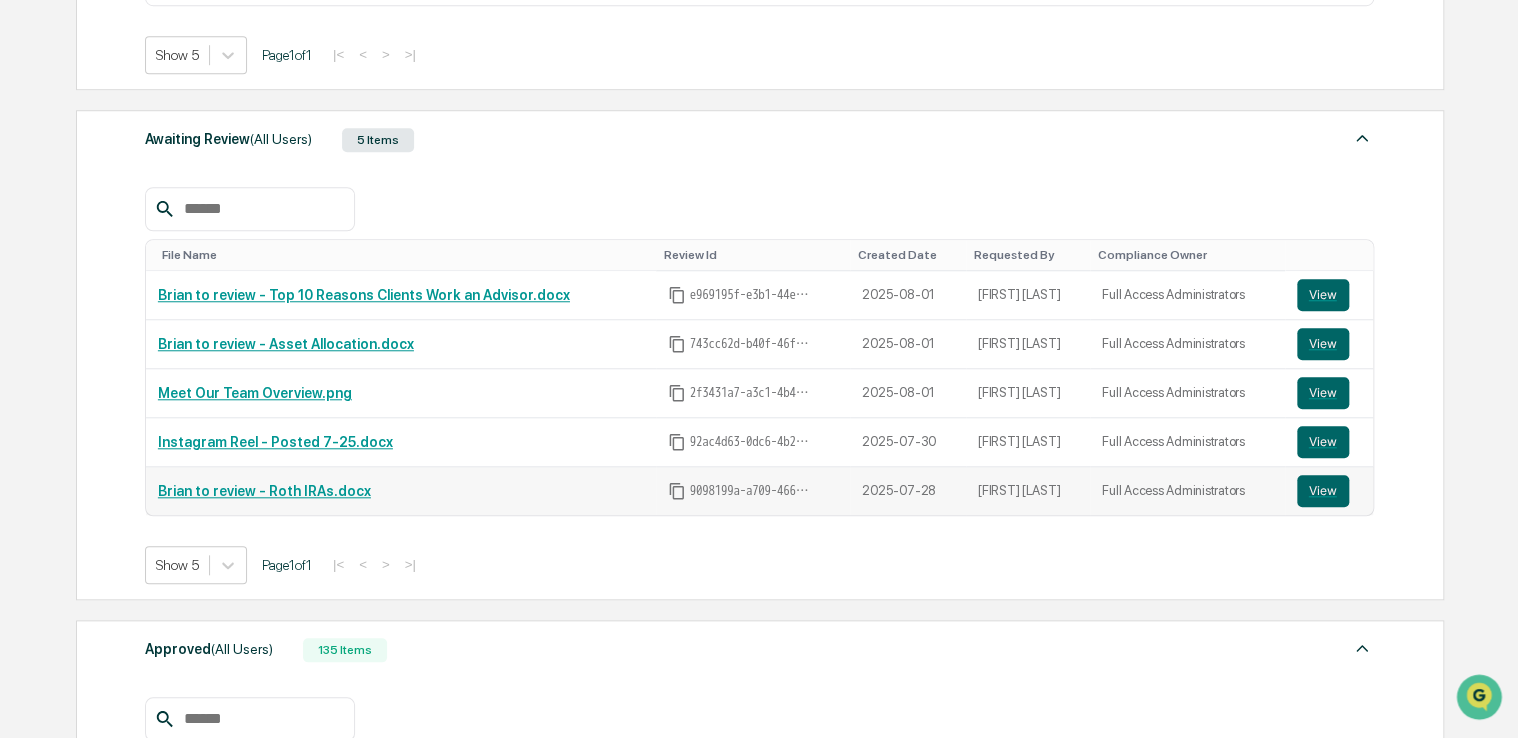 click on "Brian to review - Roth IRAs.docx" at bounding box center [401, 491] 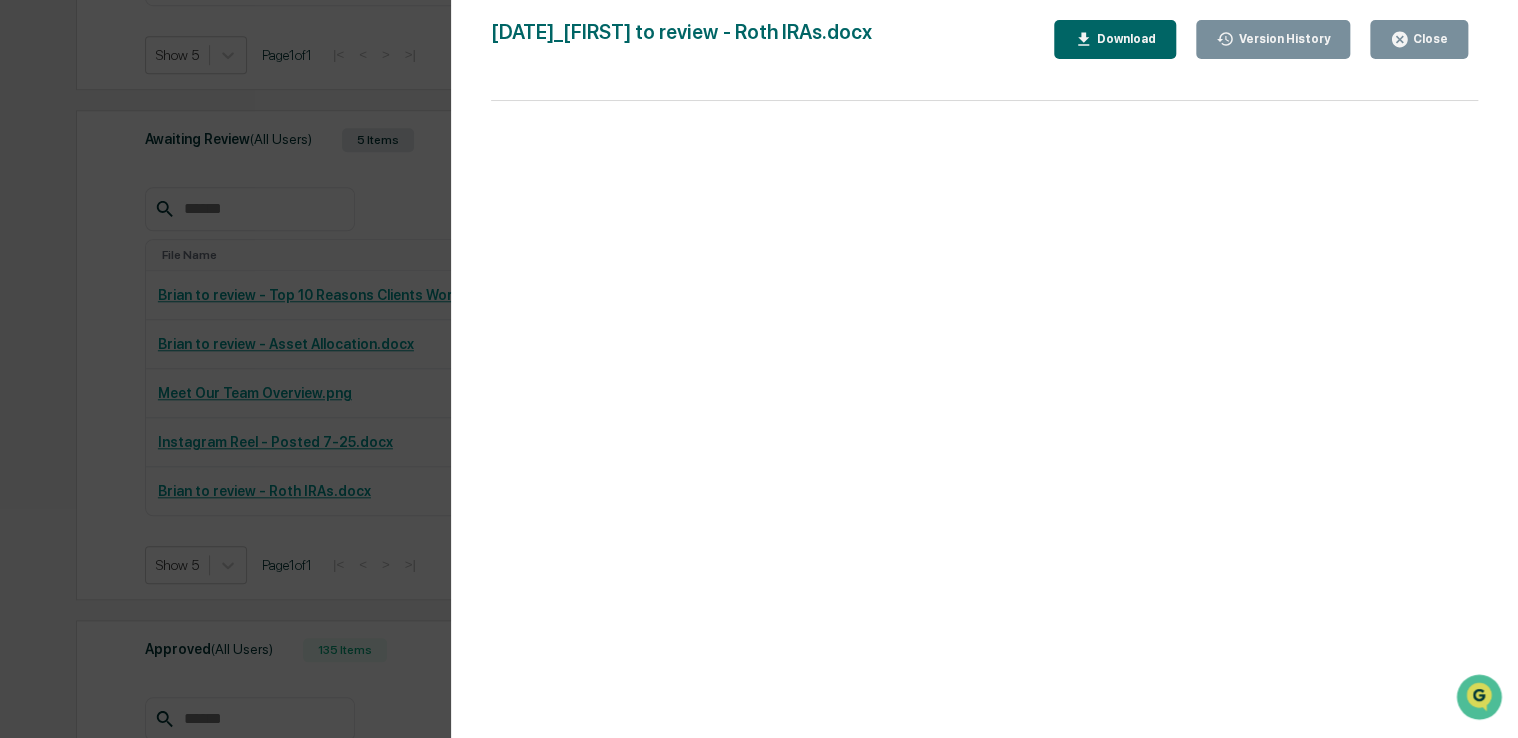click 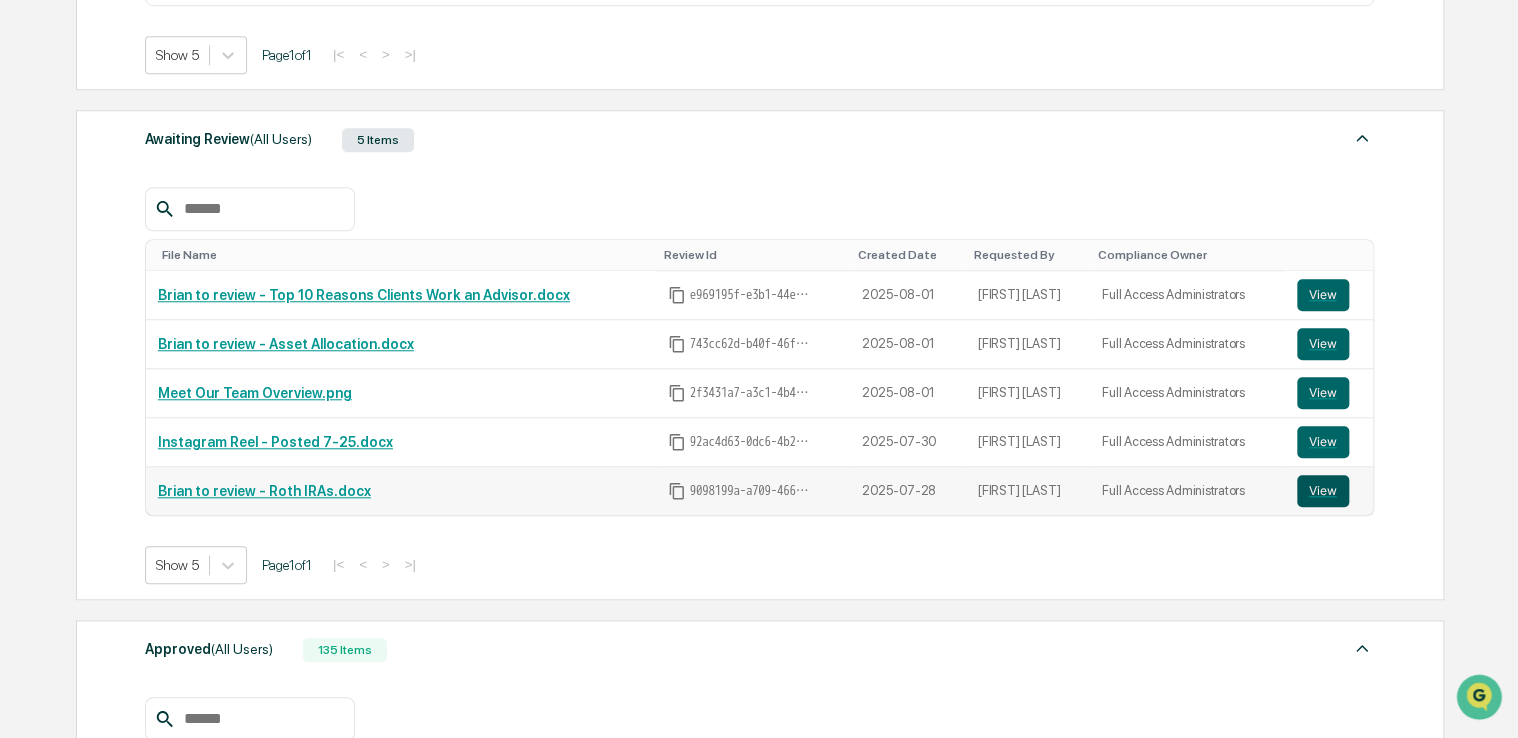 click on "View" at bounding box center (1323, 491) 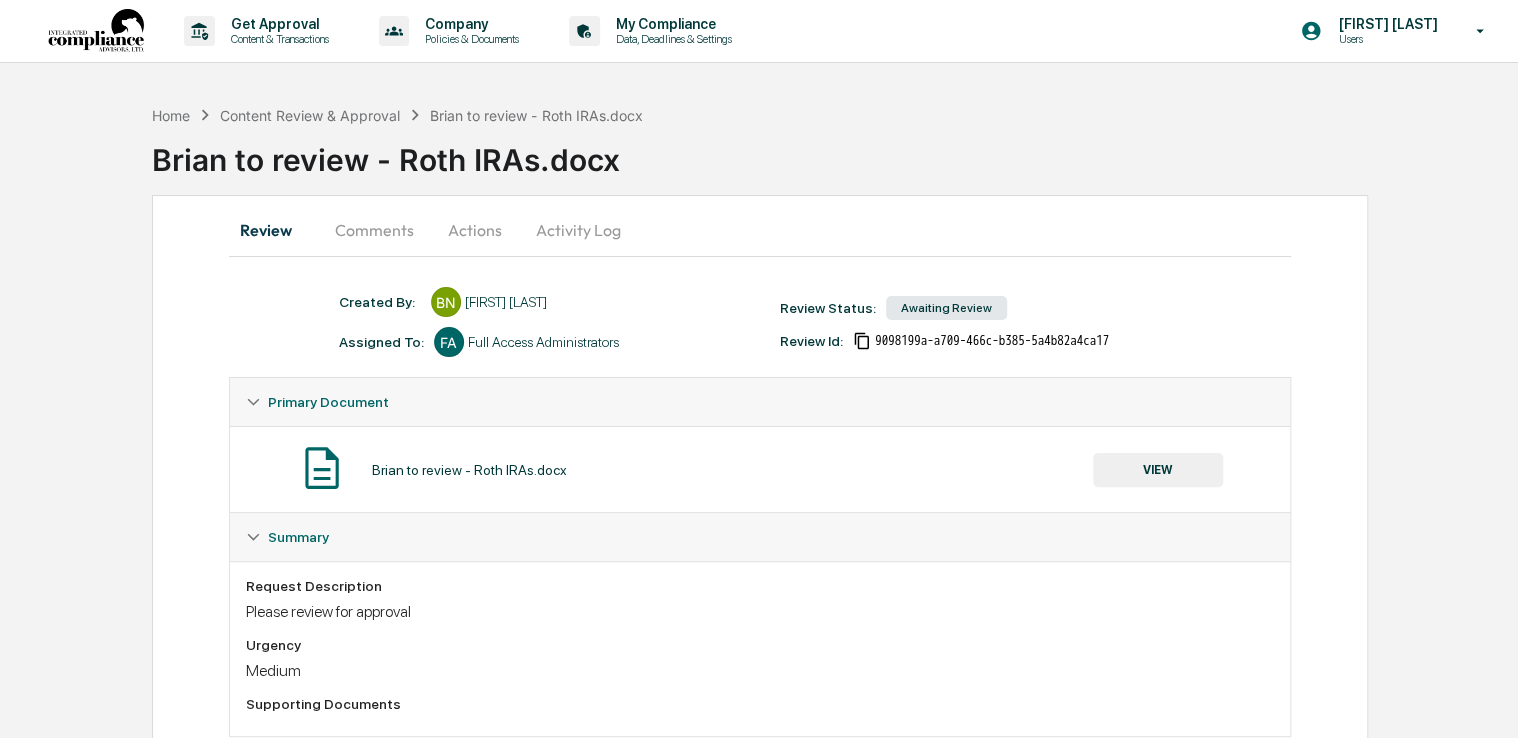 scroll, scrollTop: 0, scrollLeft: 0, axis: both 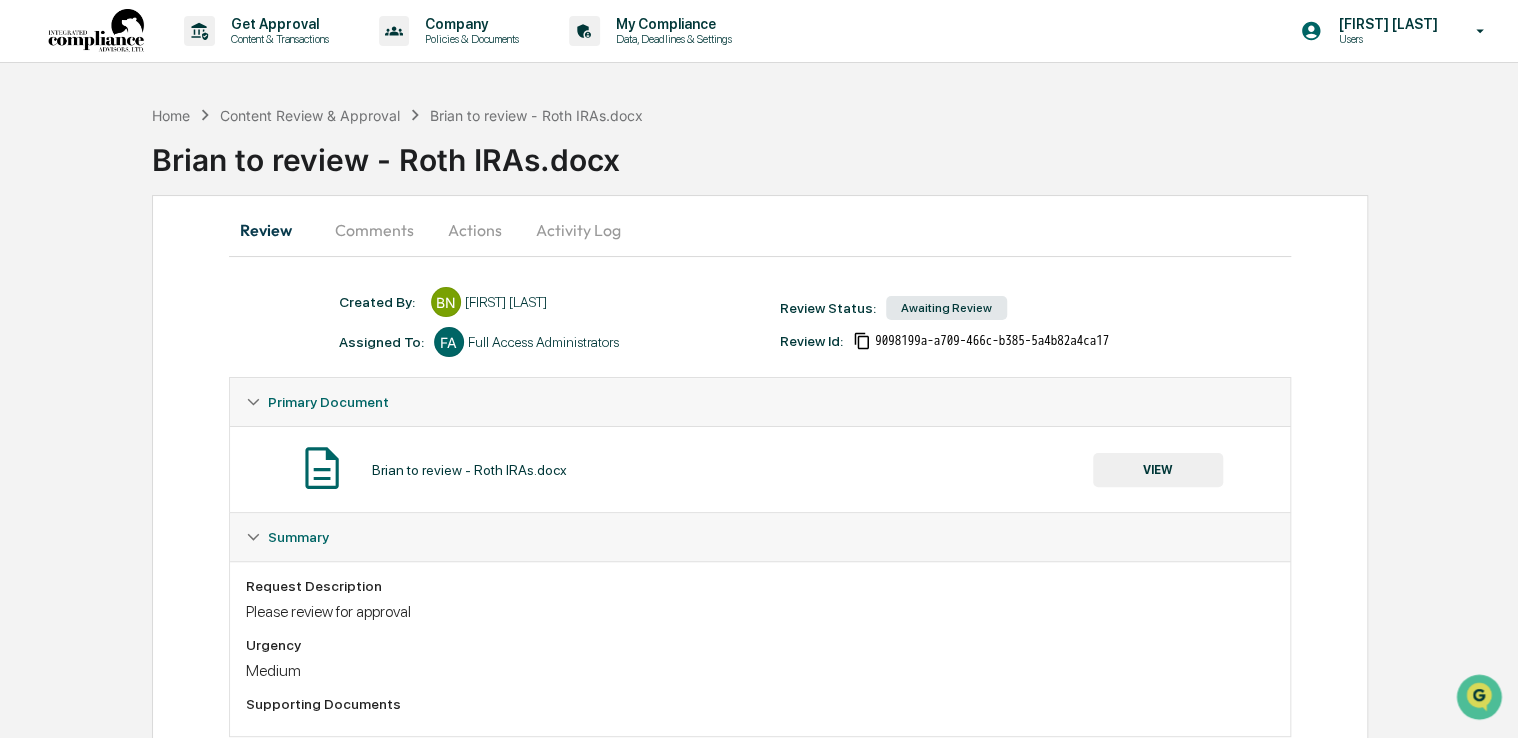 click on "Comments" at bounding box center [374, 230] 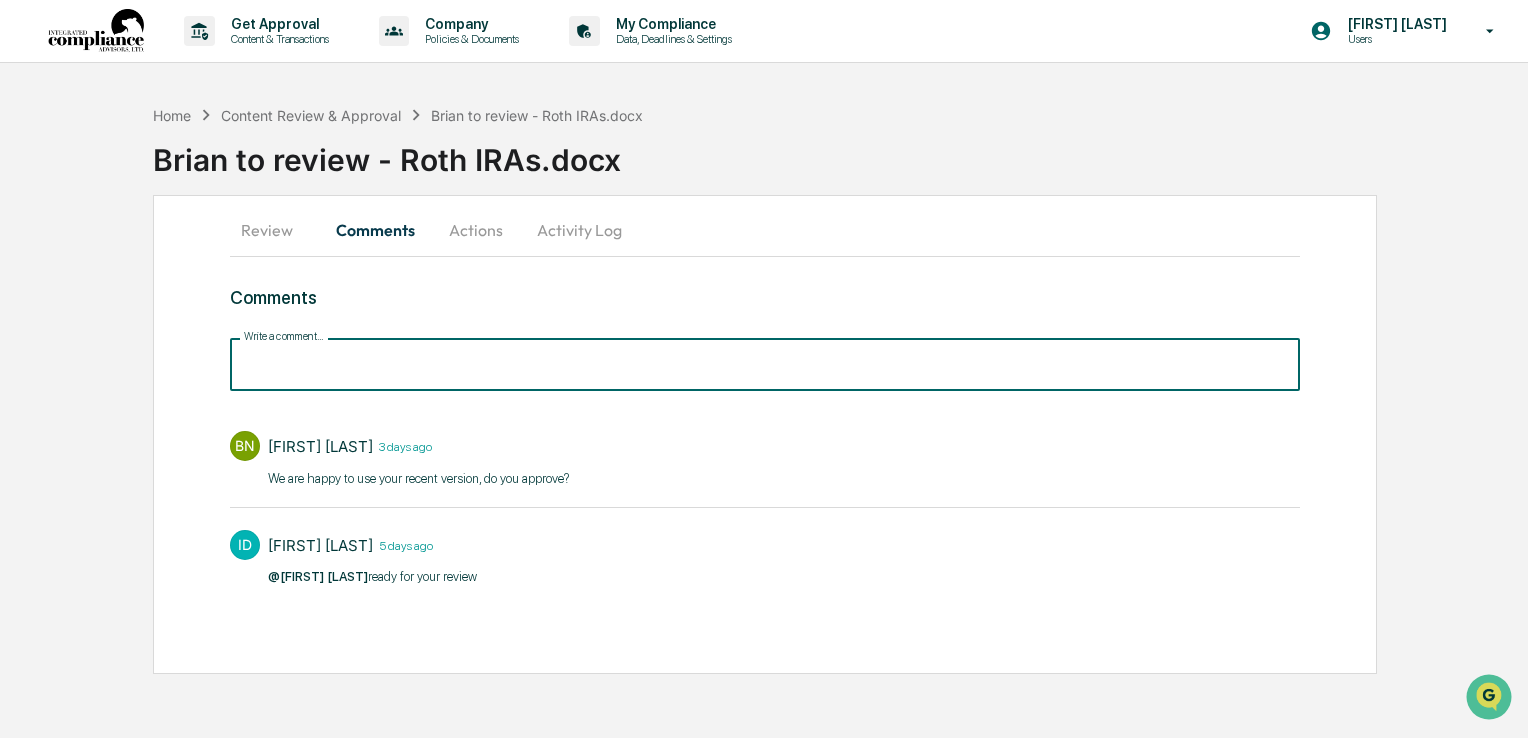 click on "Write a comment..." at bounding box center [765, 364] 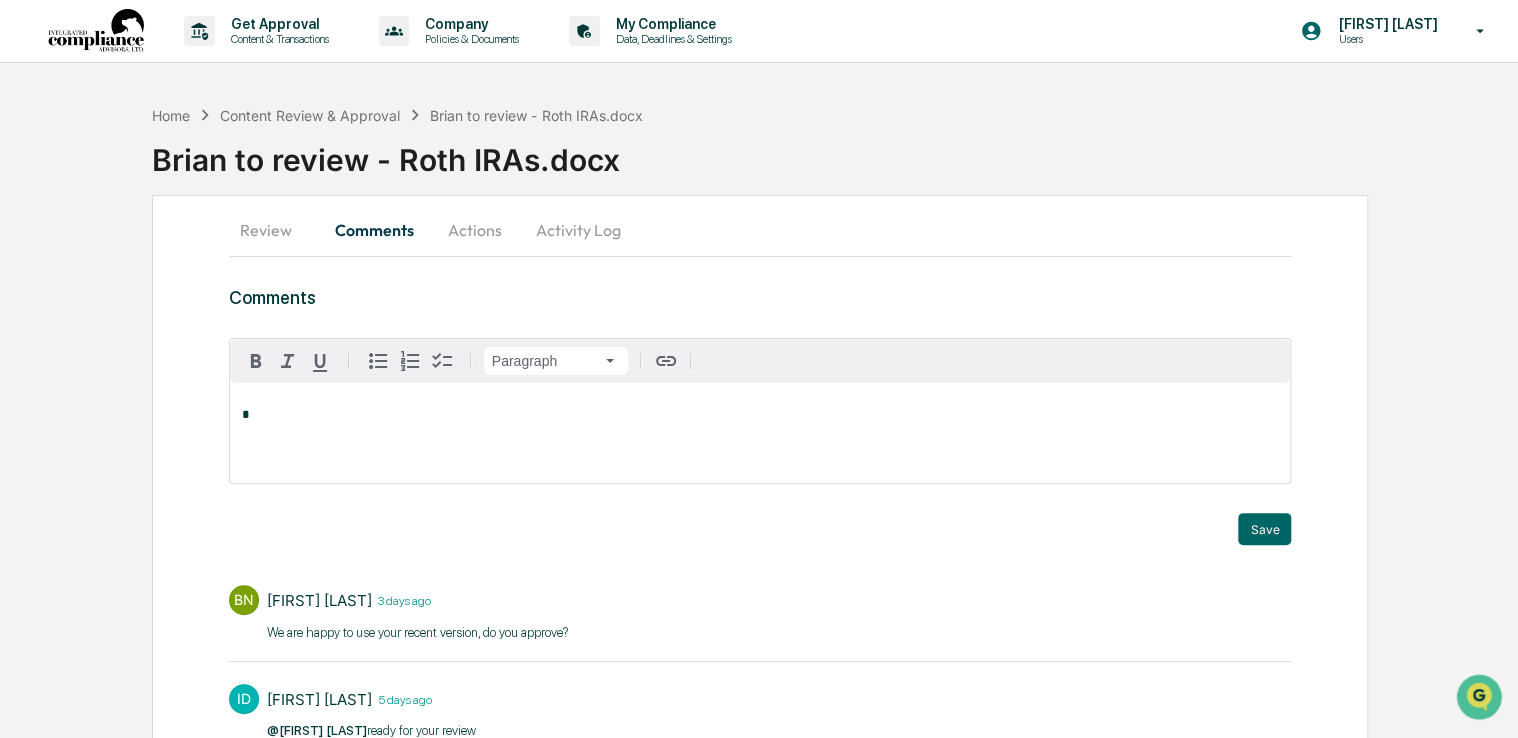 click on "*" at bounding box center [760, 415] 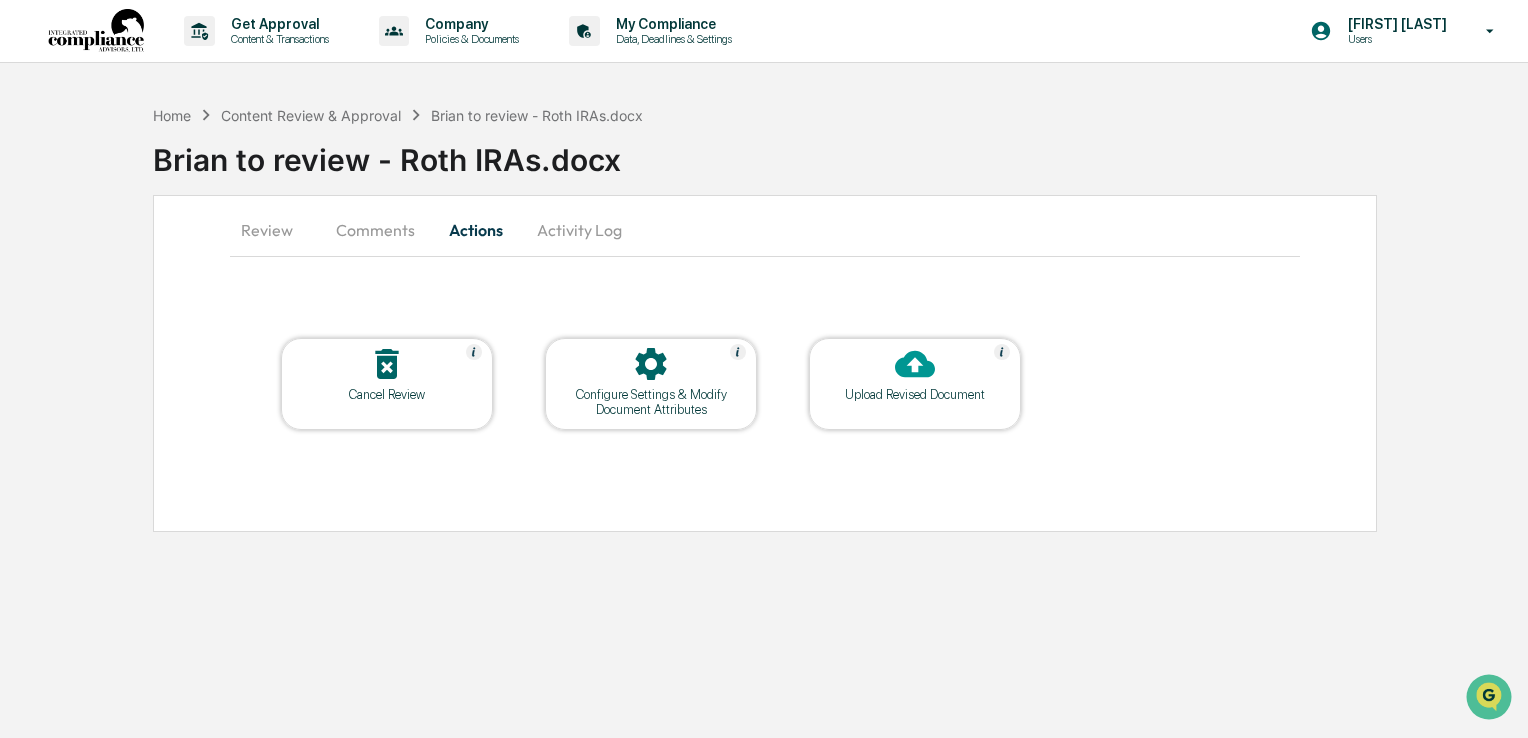 click on "Comments" at bounding box center [375, 230] 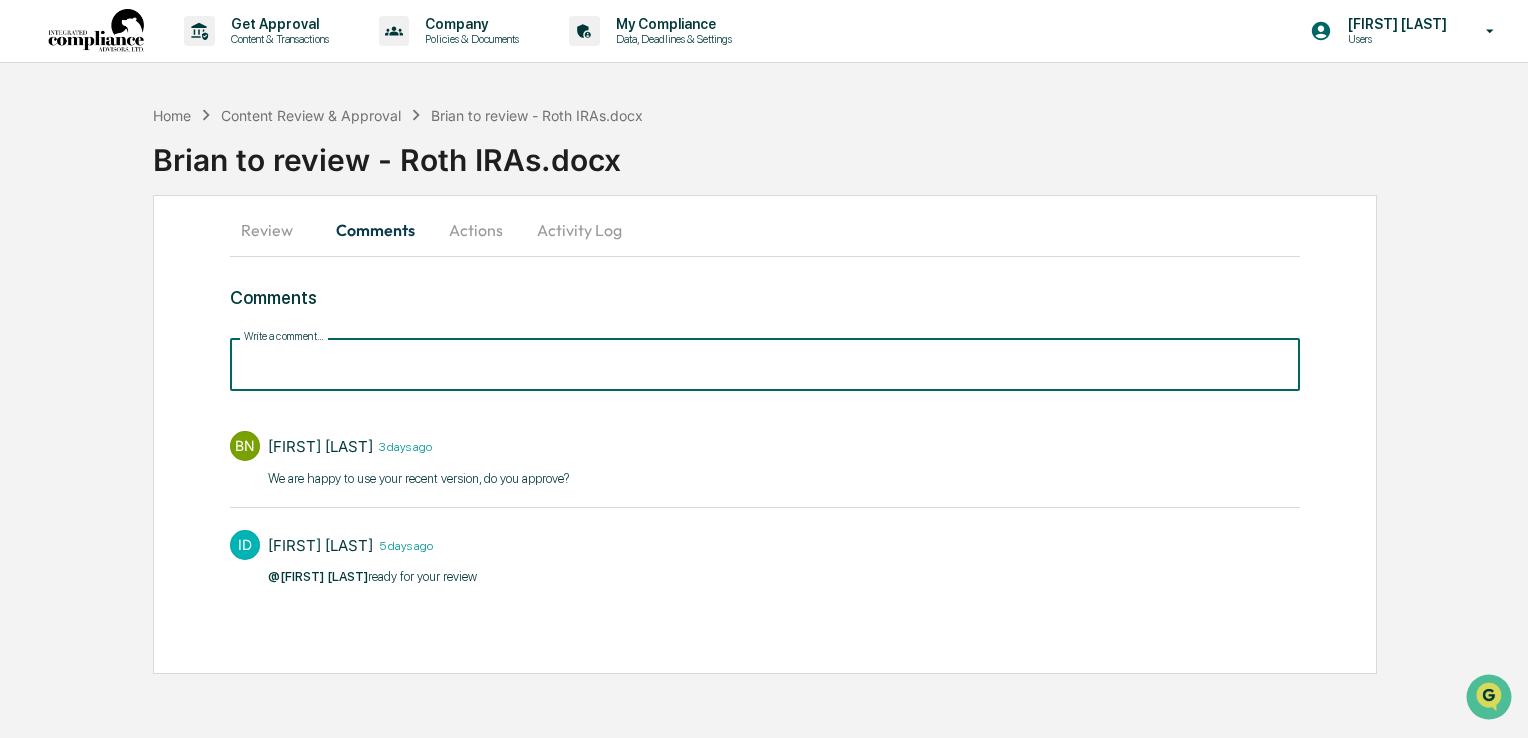 click on "Write a comment..." at bounding box center [765, 364] 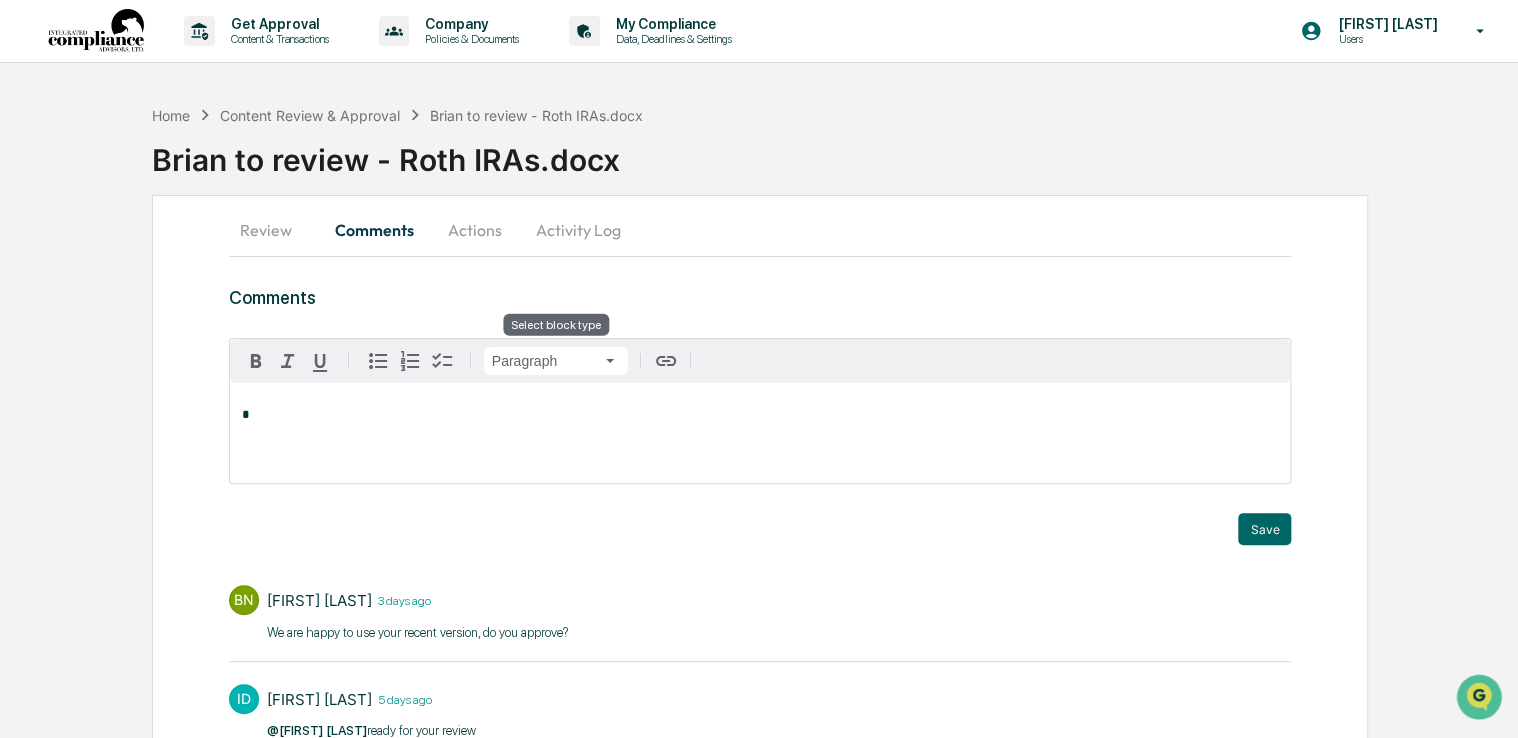 type 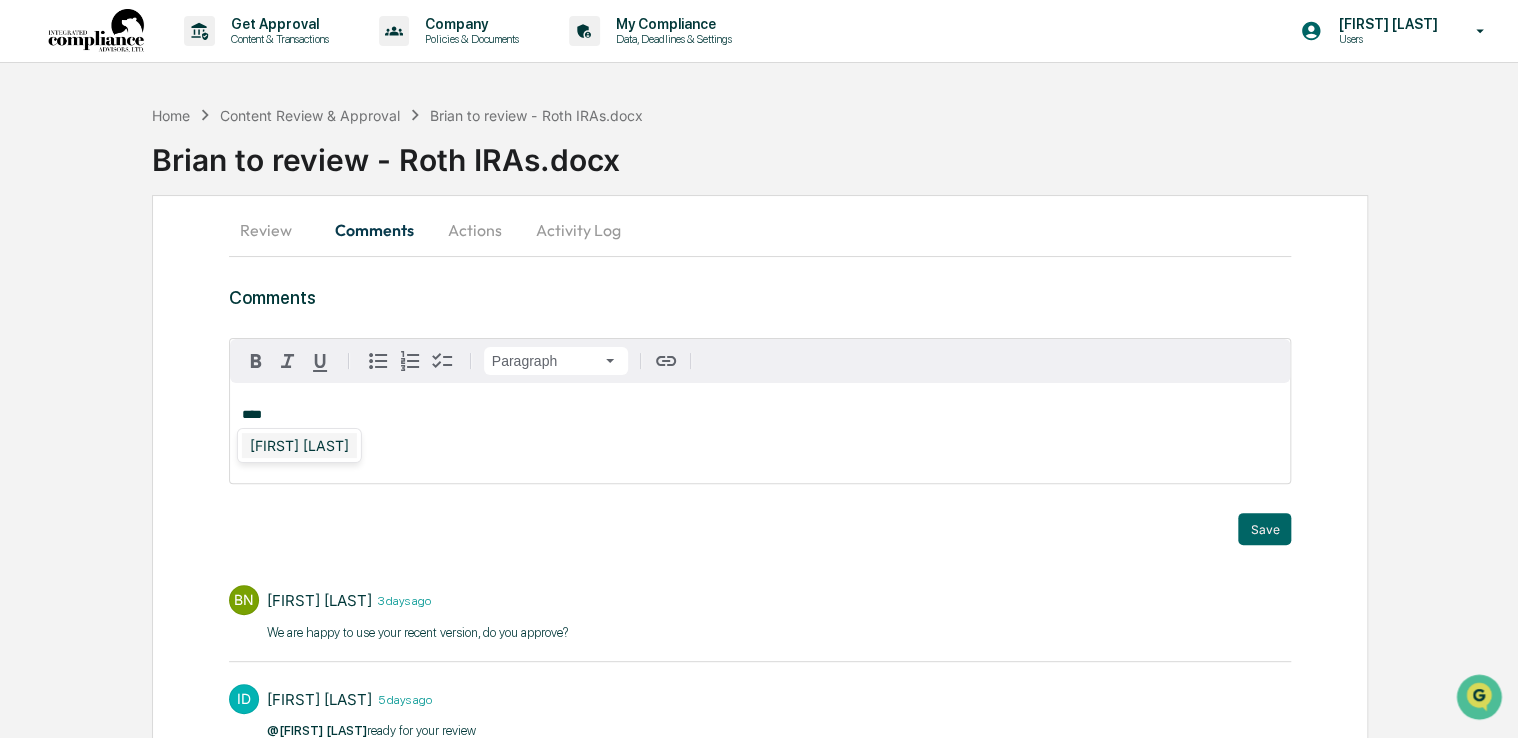 click on "[FIRST] [LAST]" at bounding box center (299, 445) 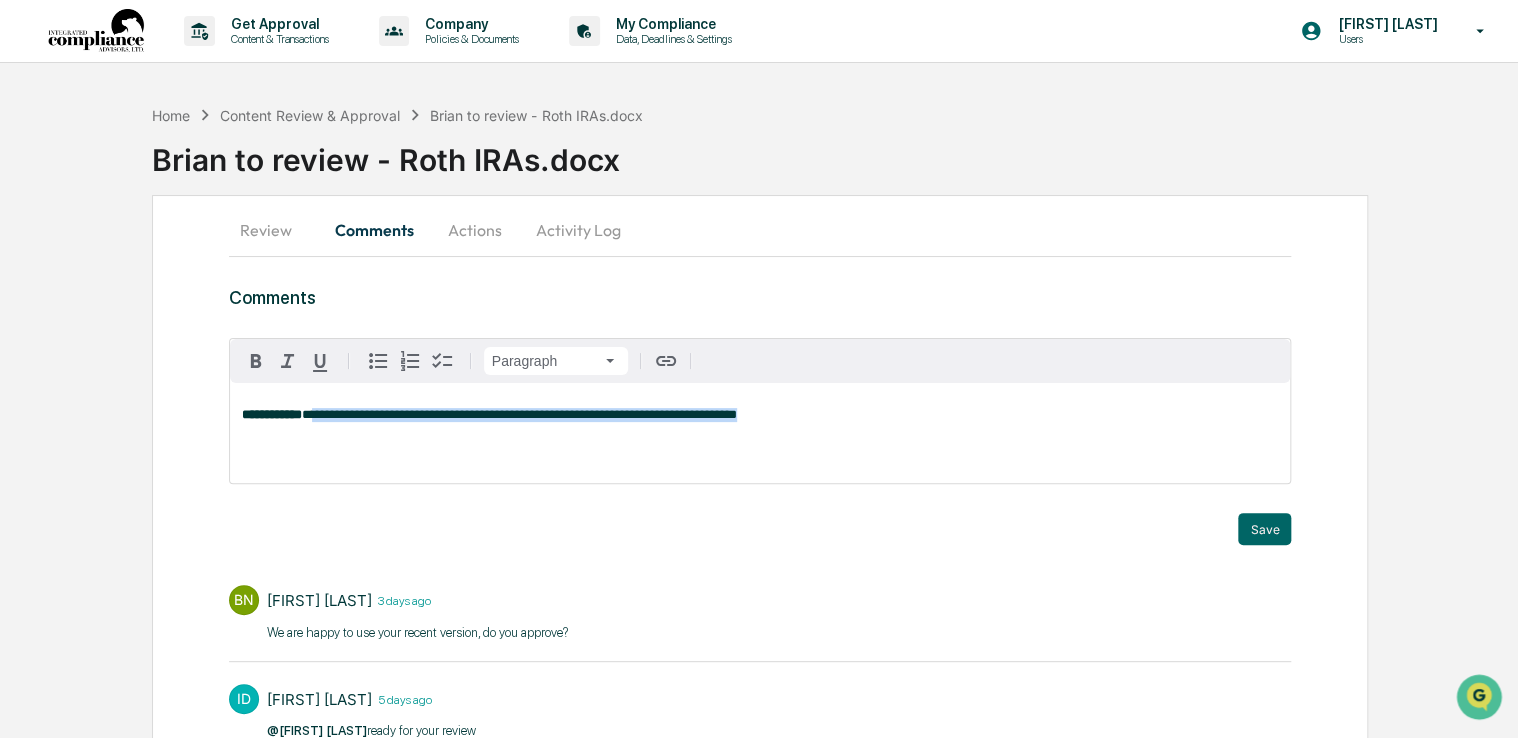 drag, startPoint x: 785, startPoint y: 416, endPoint x: 396, endPoint y: 419, distance: 389.01157 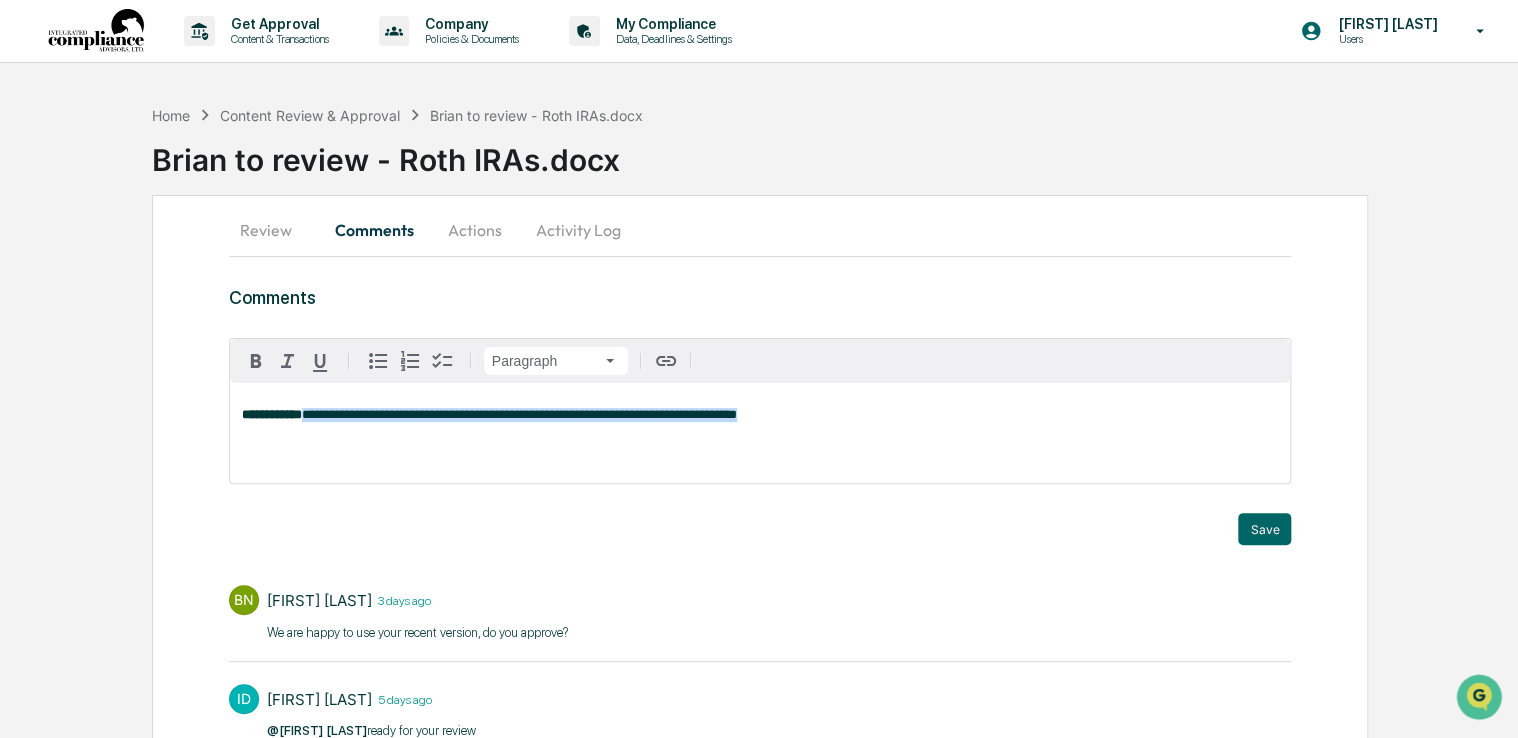 drag, startPoint x: 788, startPoint y: 414, endPoint x: 387, endPoint y: 414, distance: 401 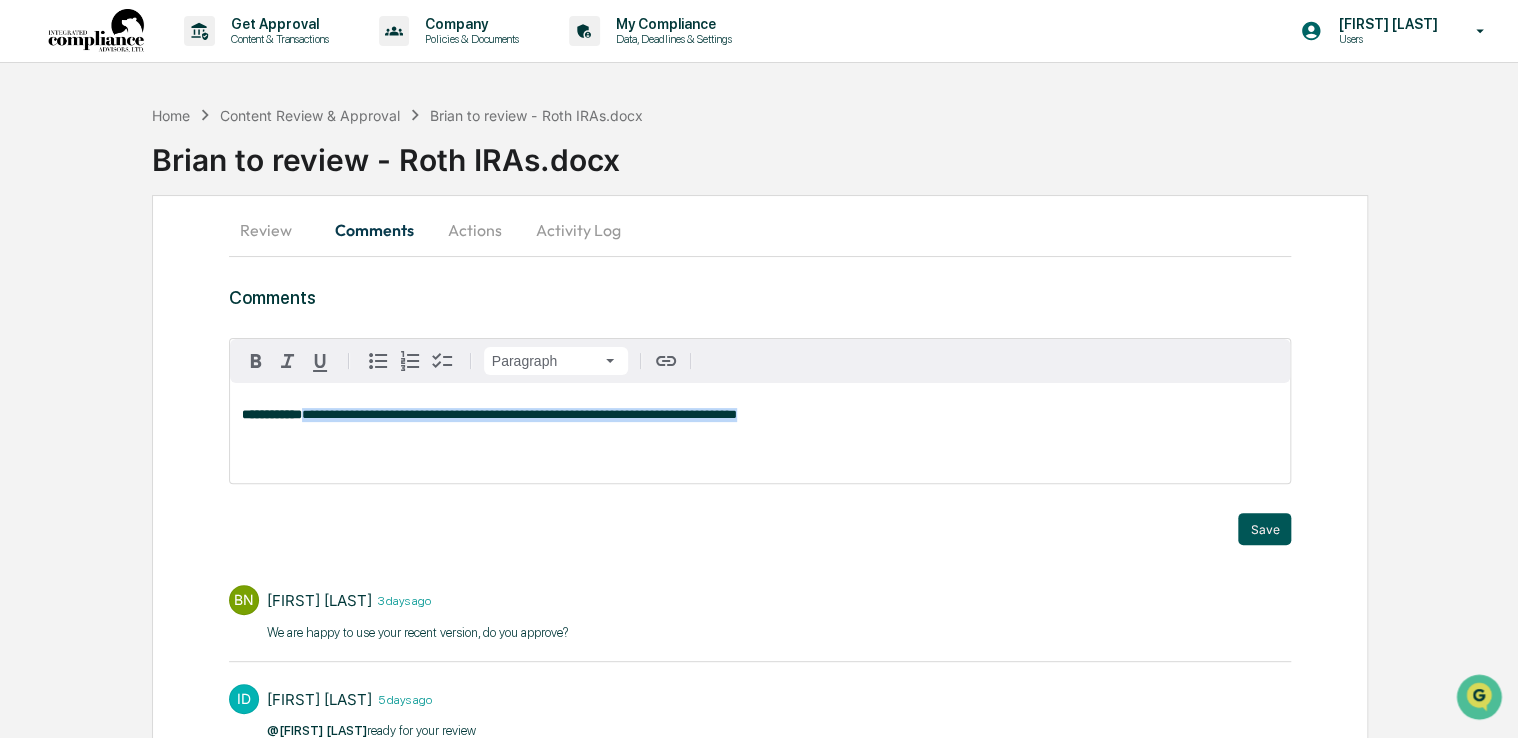 click on "Save" at bounding box center (1264, 529) 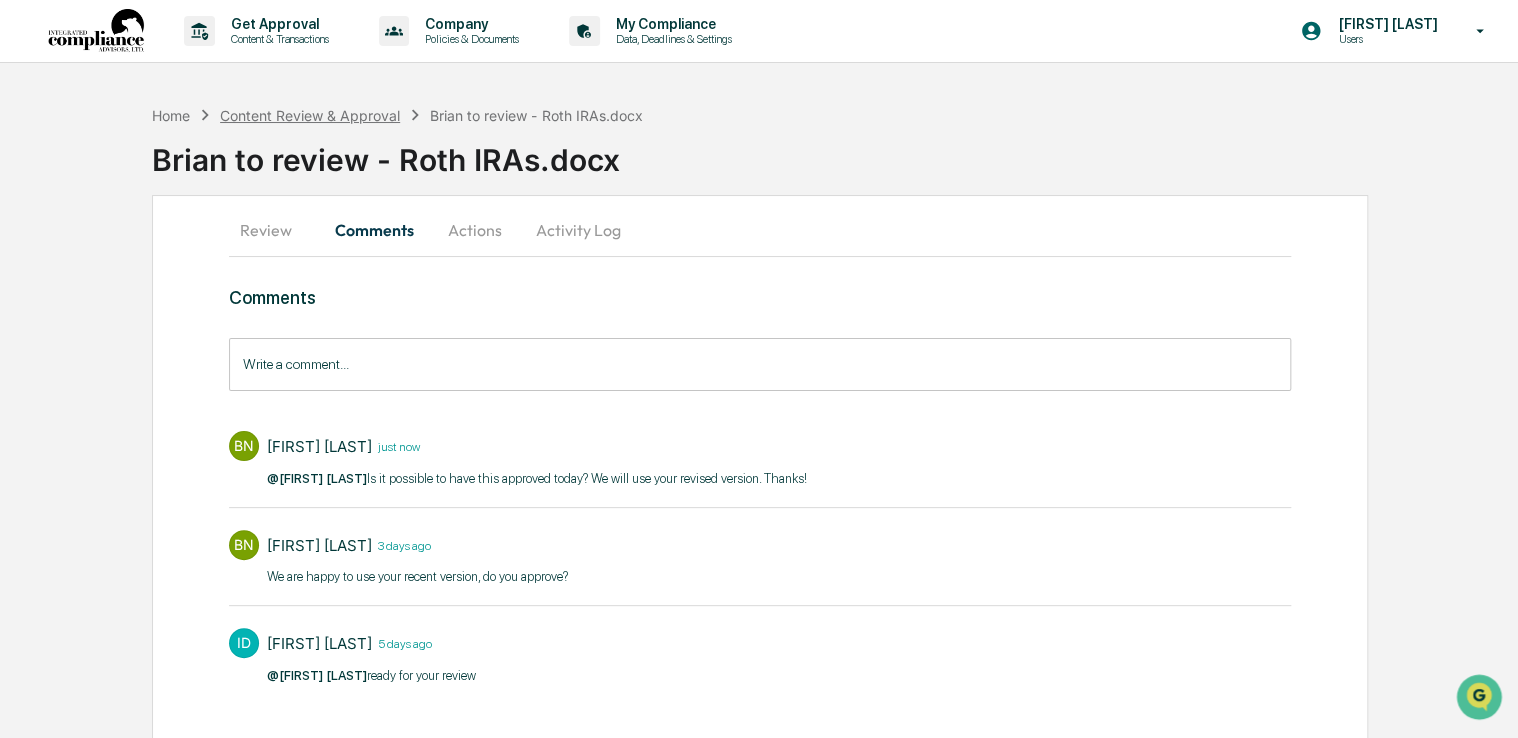 click on "Content Review & Approval" at bounding box center (310, 115) 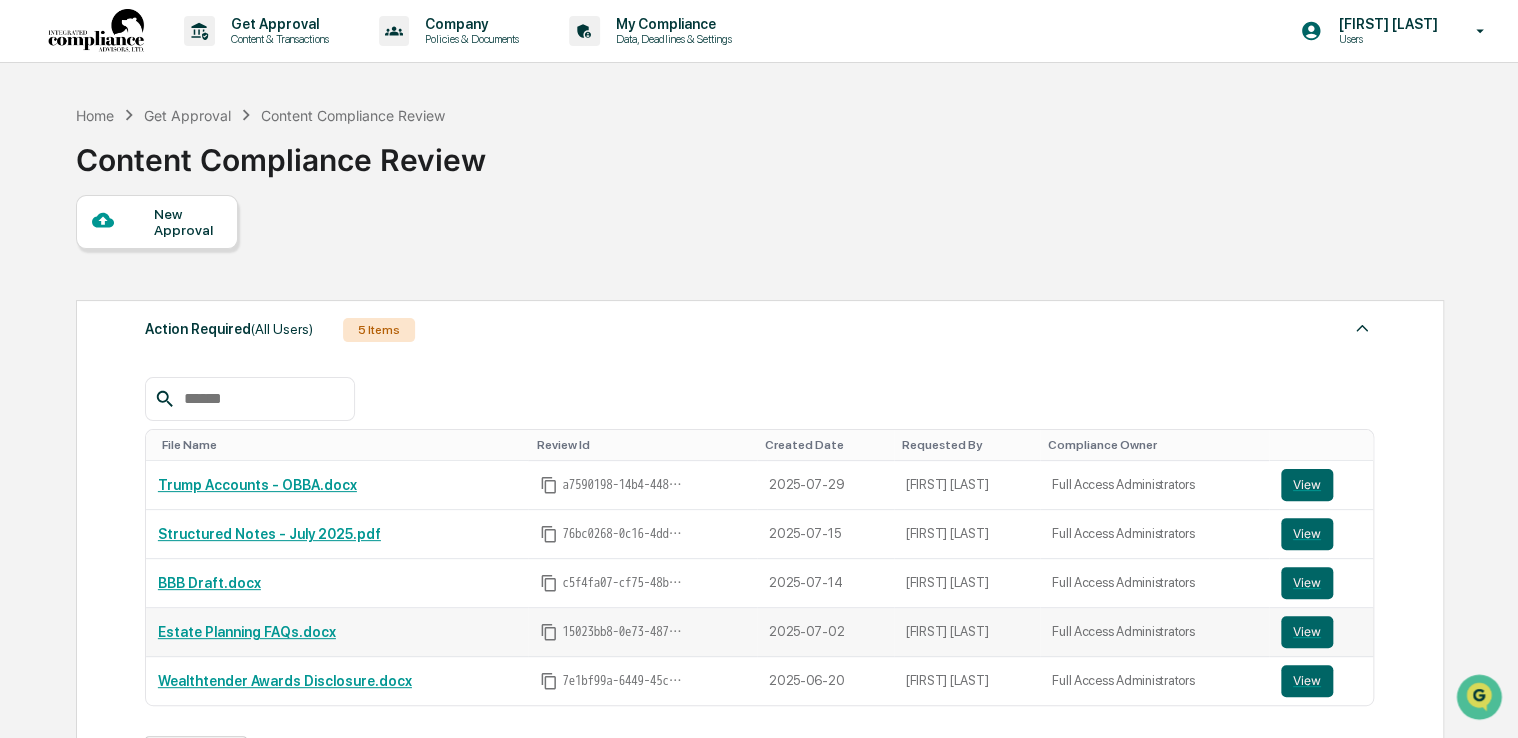 scroll, scrollTop: 200, scrollLeft: 0, axis: vertical 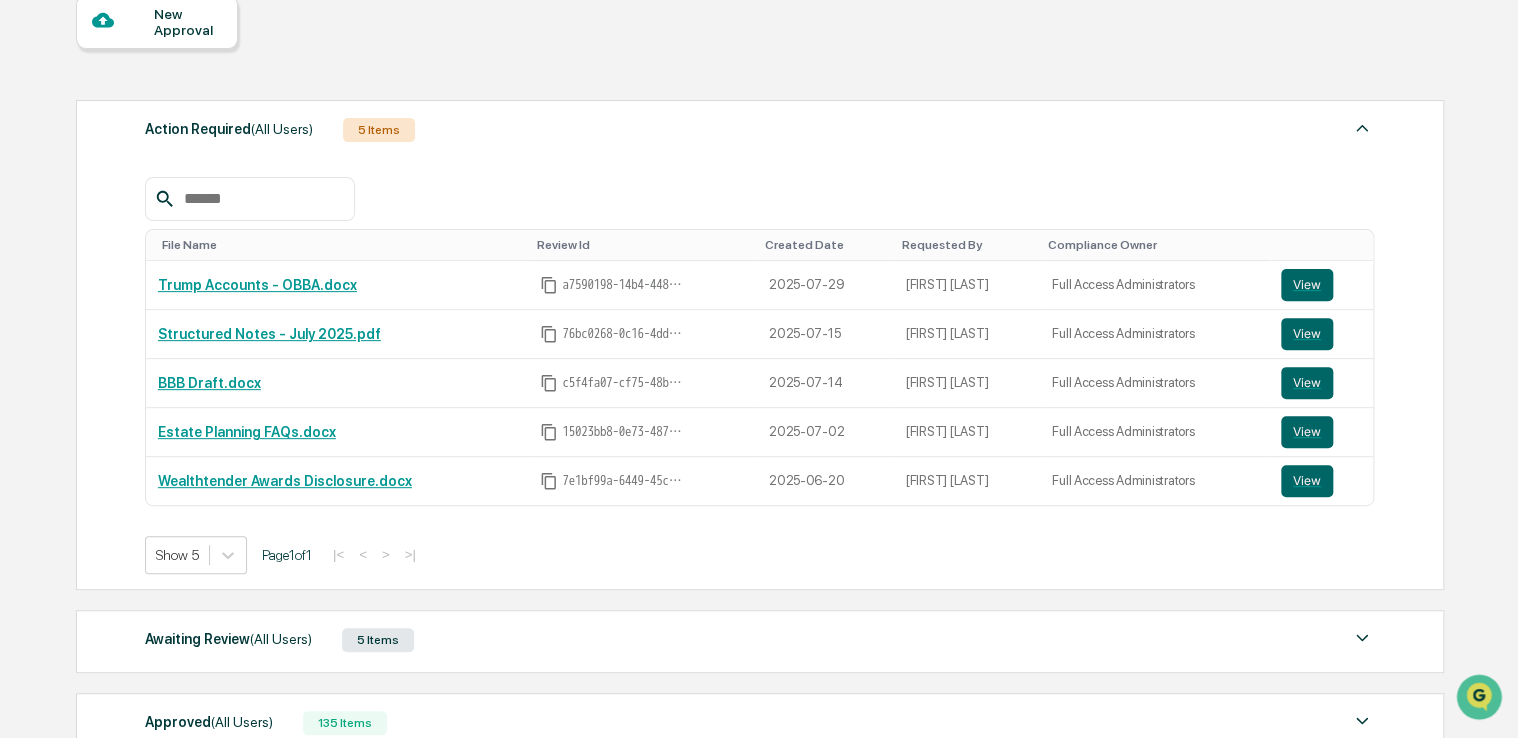 click on "Awaiting Review  (All Users)" at bounding box center [228, 639] 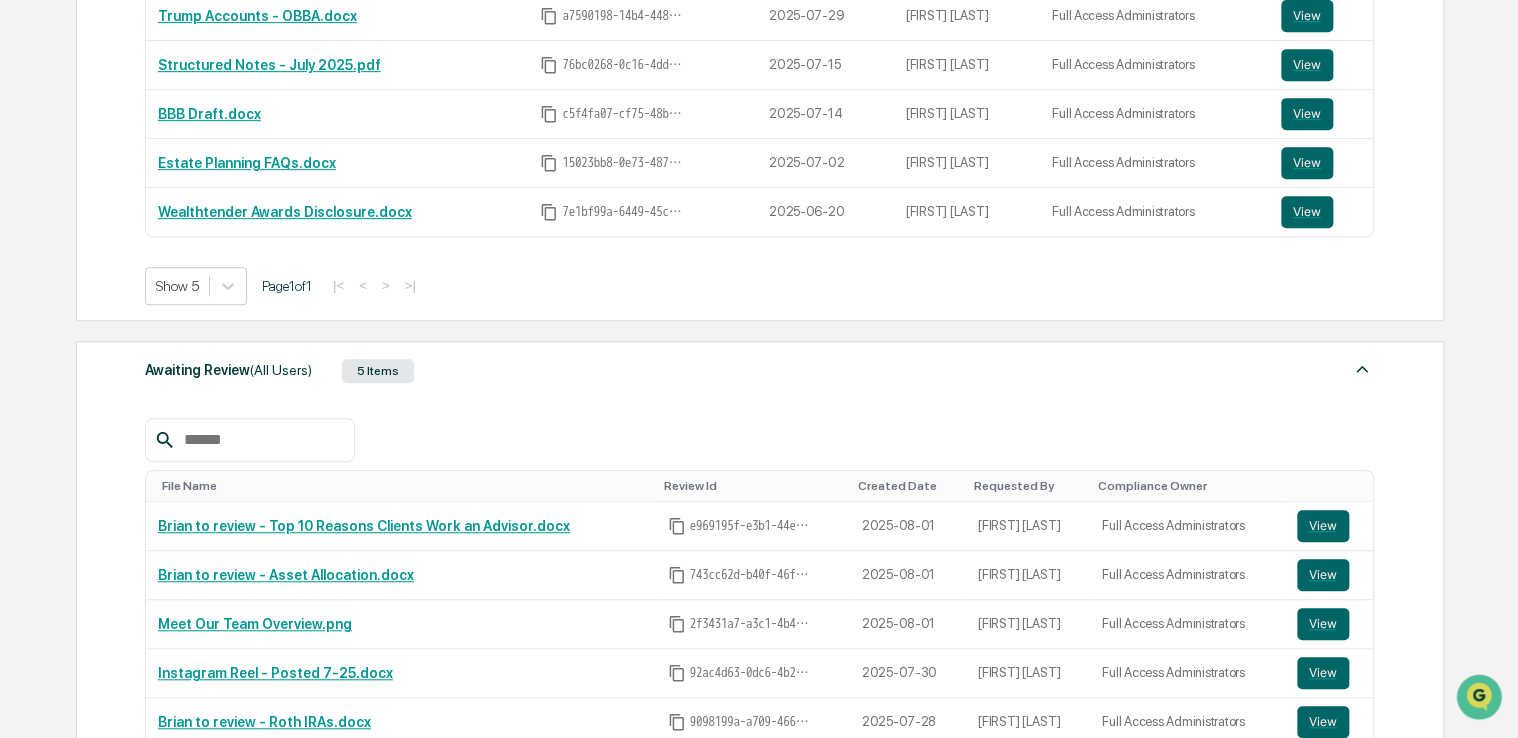 scroll, scrollTop: 600, scrollLeft: 0, axis: vertical 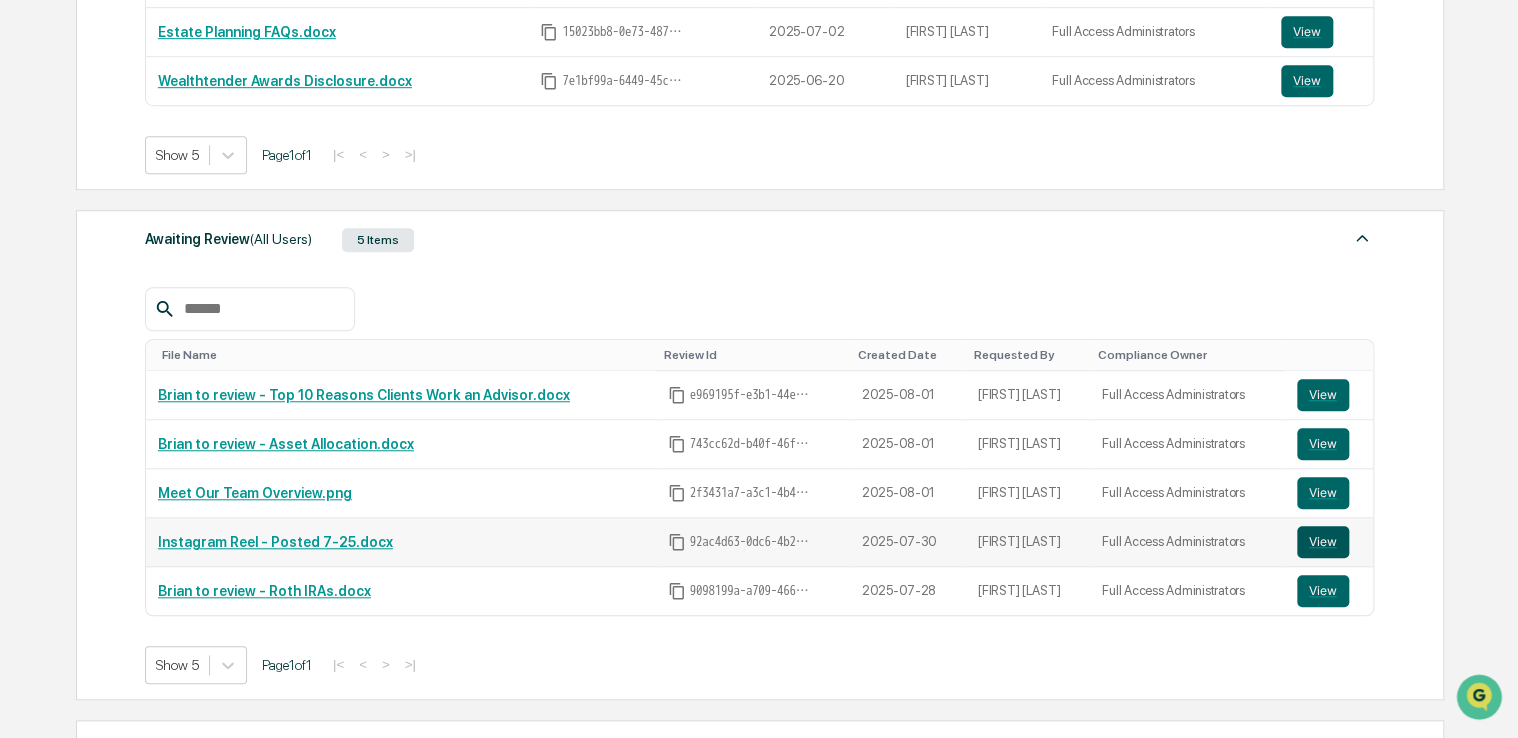click on "View" at bounding box center (1323, 542) 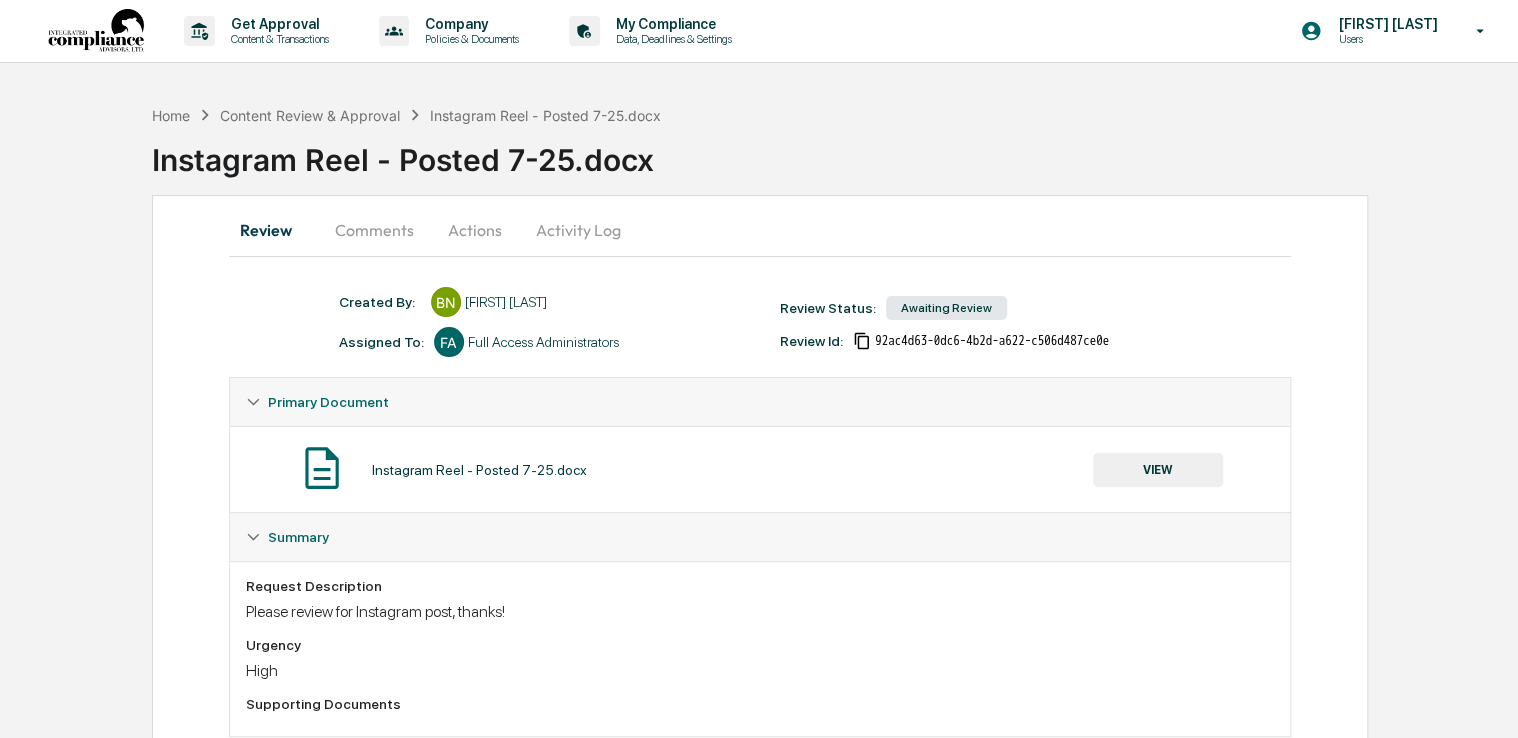 scroll, scrollTop: 0, scrollLeft: 0, axis: both 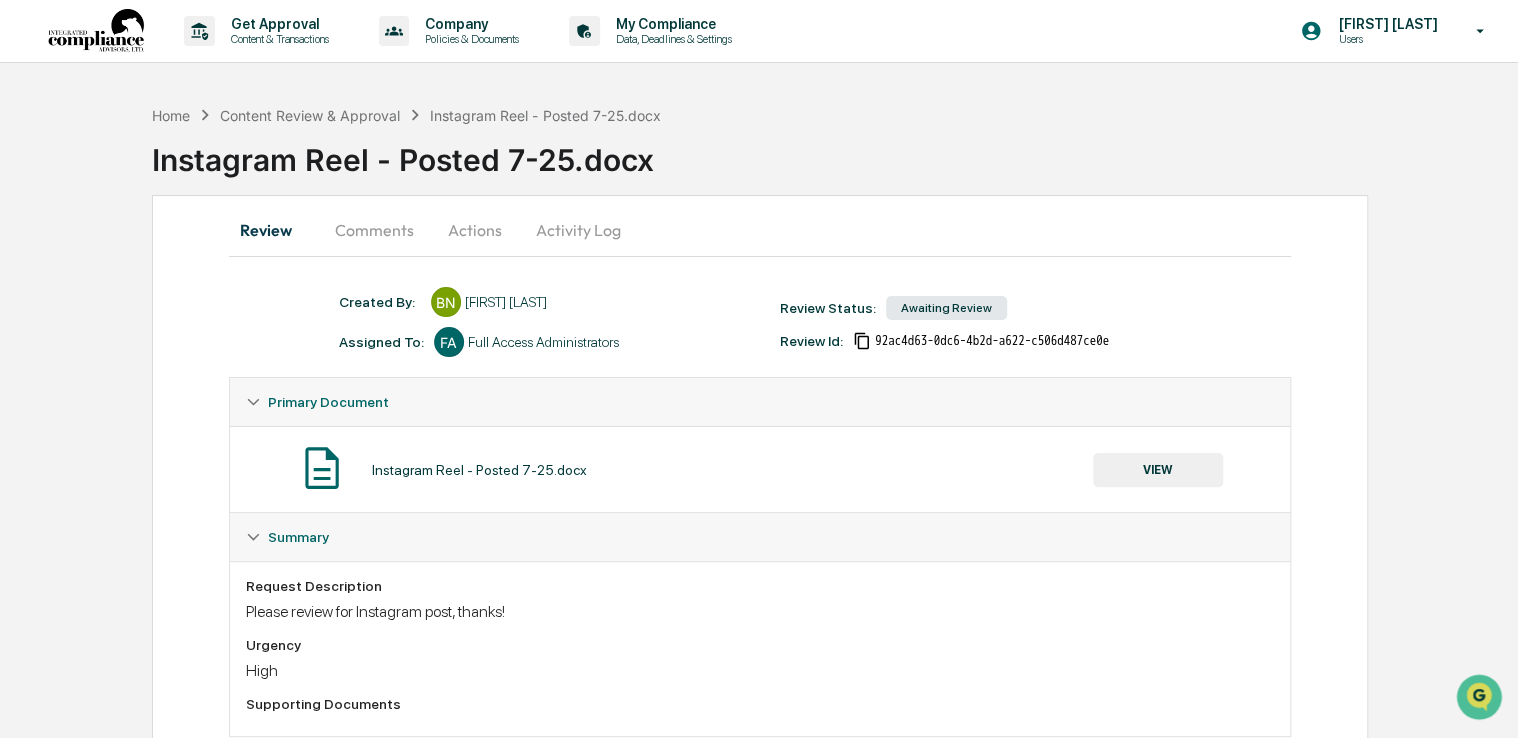 click on "Actions" at bounding box center [475, 230] 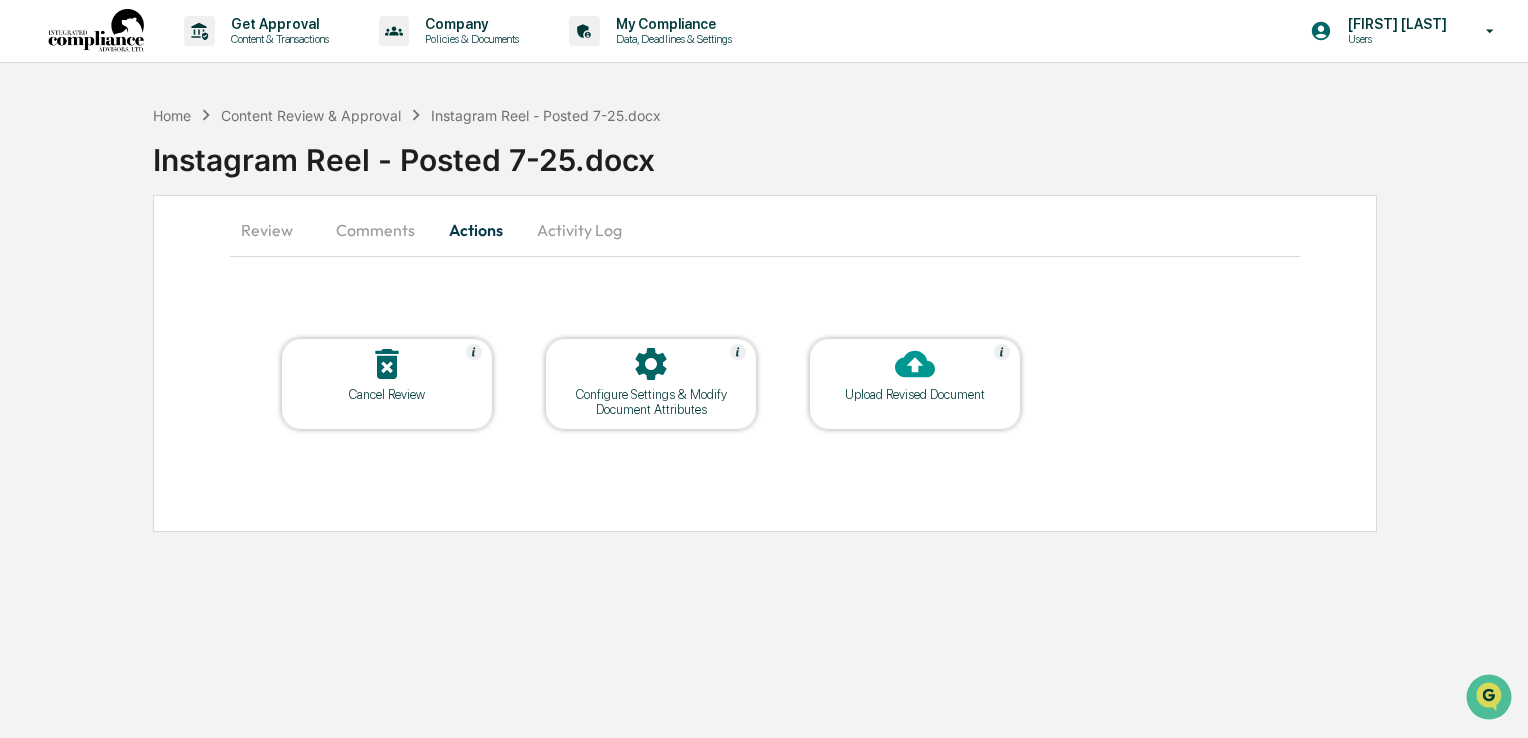 click on "Comments" at bounding box center (375, 230) 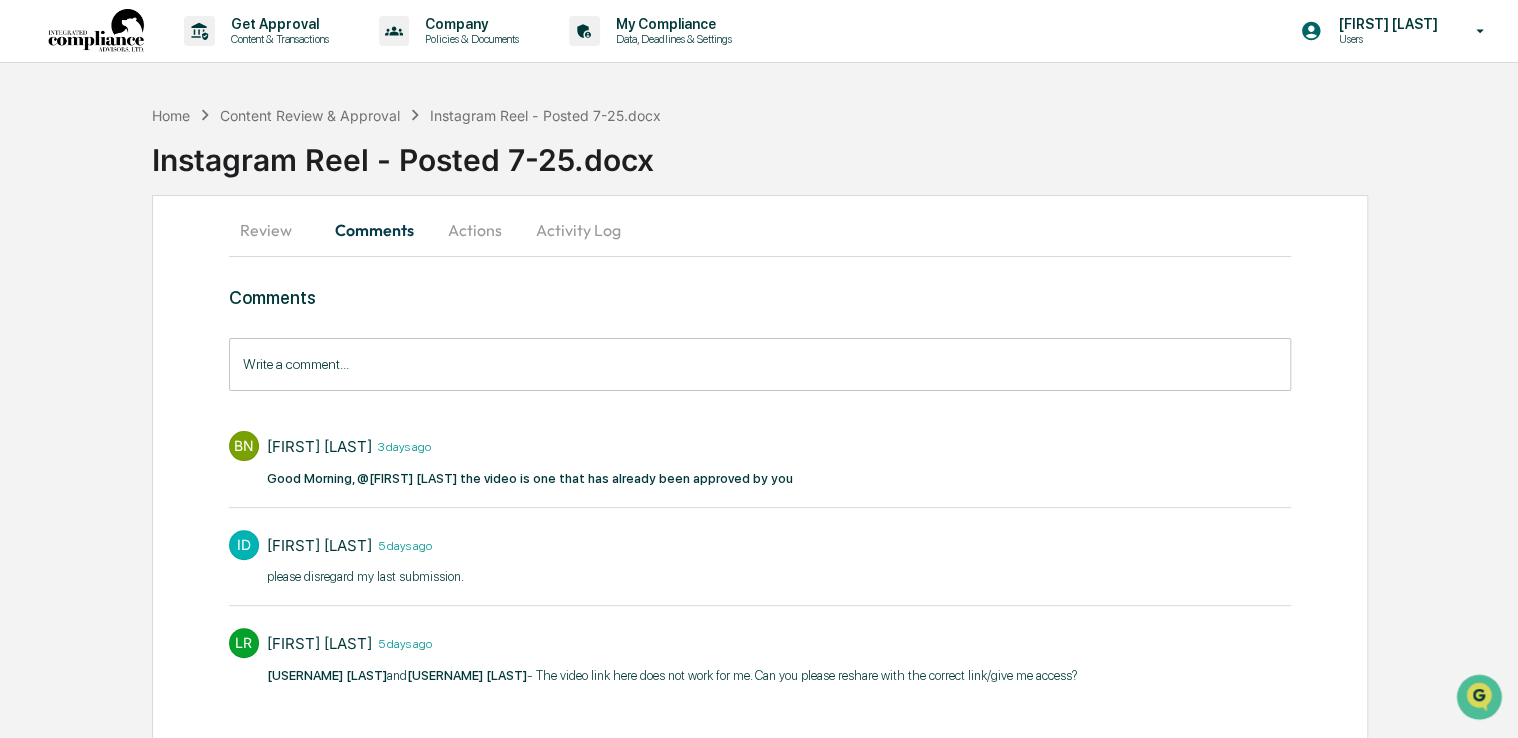 click on "Write a comment..." at bounding box center (760, 364) 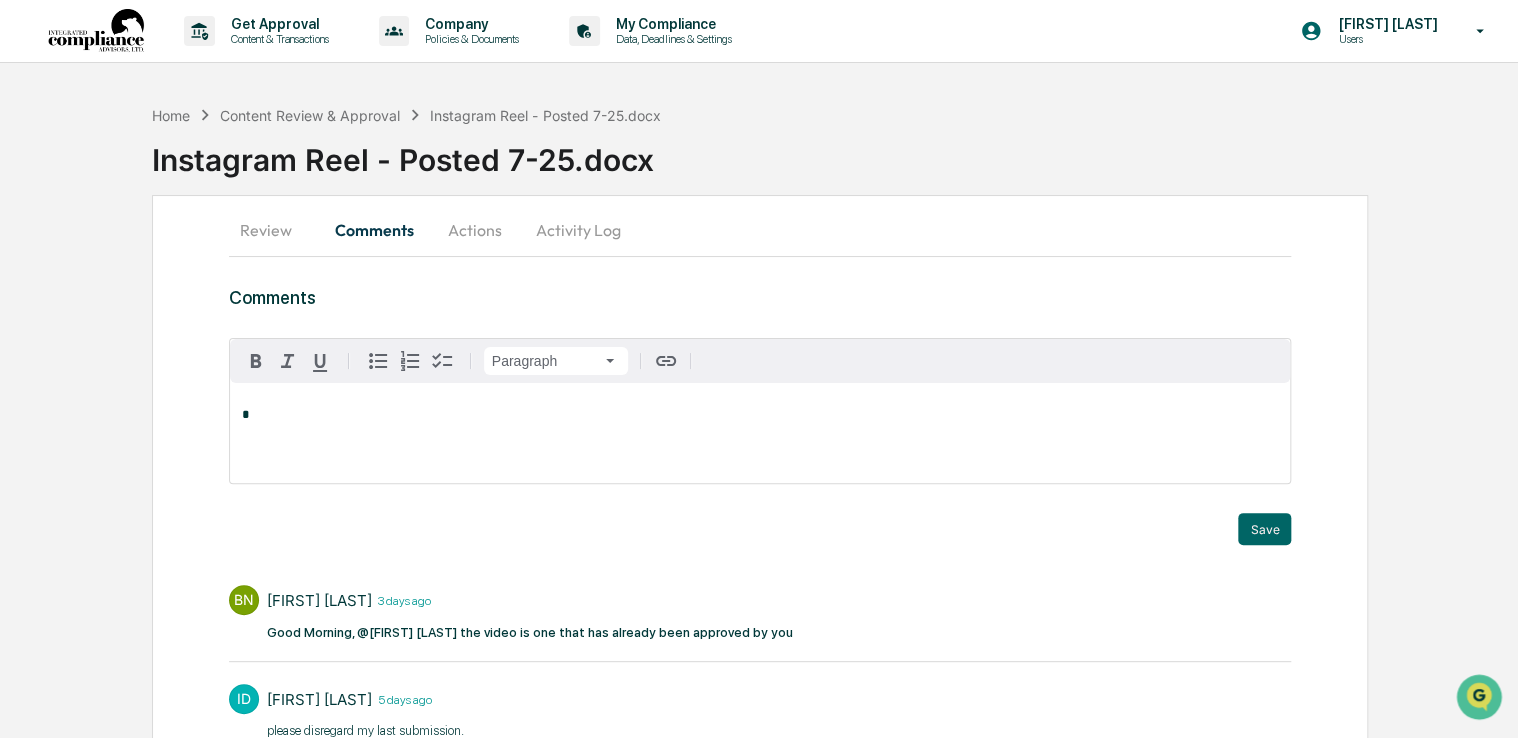 paste 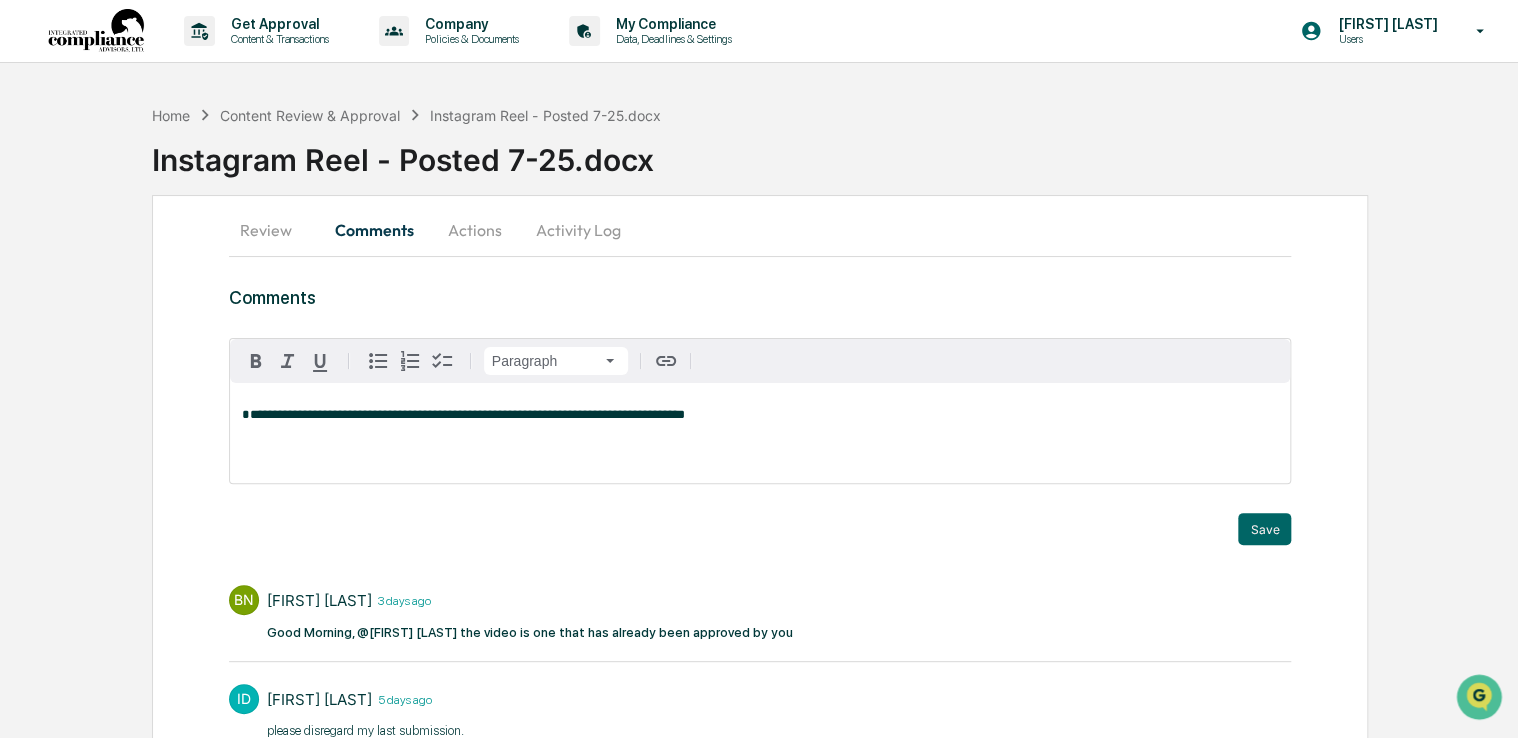 type 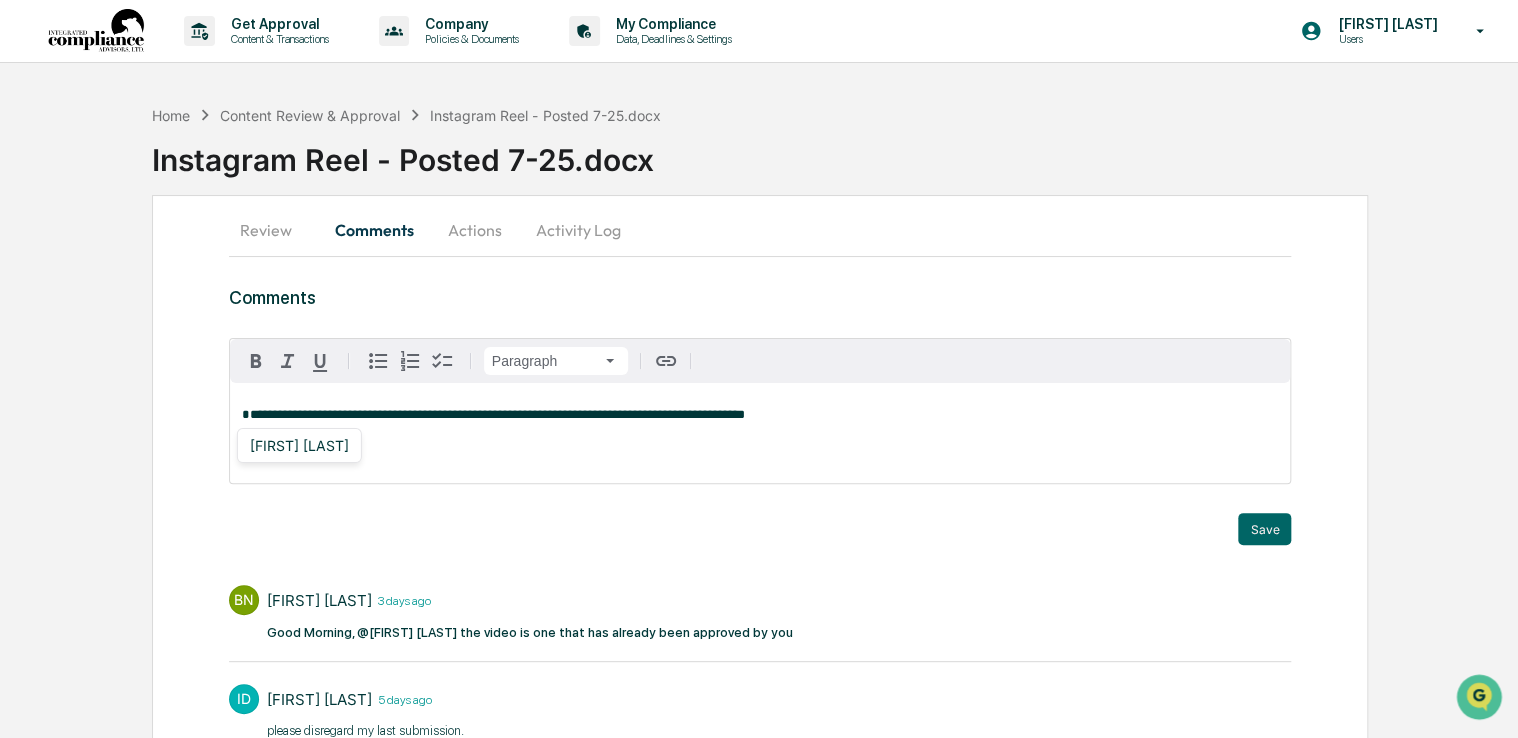 click on "[FIRST] [LAST]" at bounding box center (299, 445) 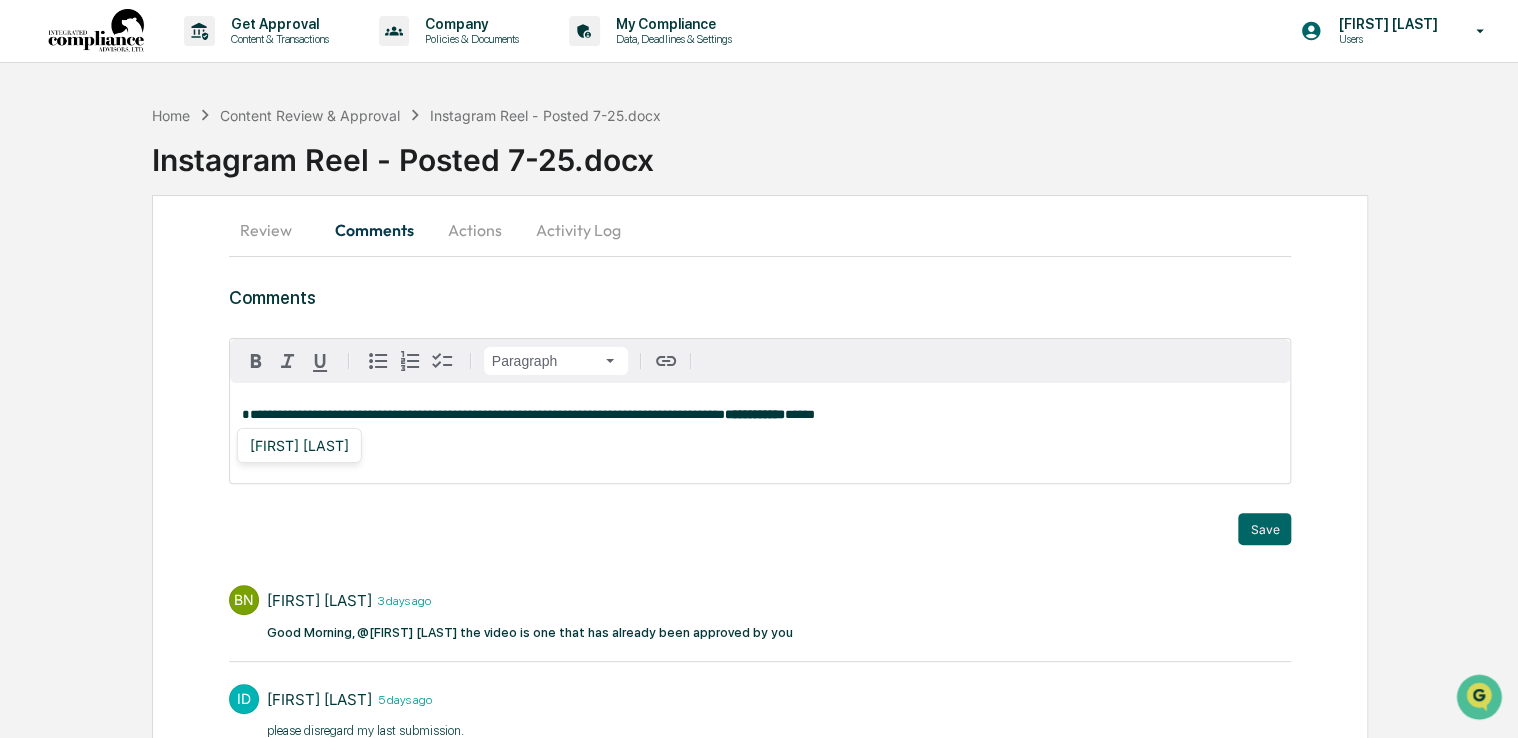 click on "Lindsay Rider" at bounding box center (299, 445) 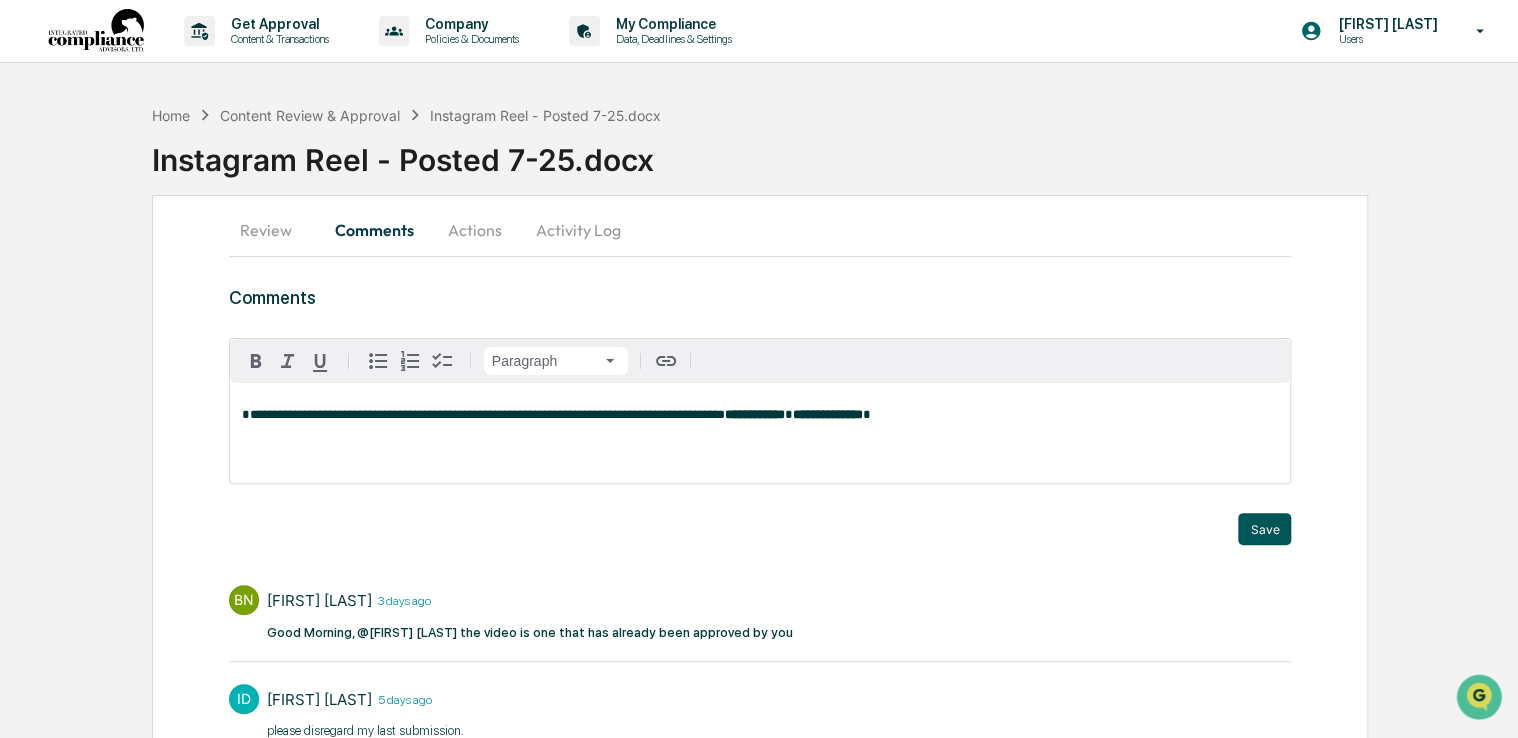 click on "Save" at bounding box center (1264, 529) 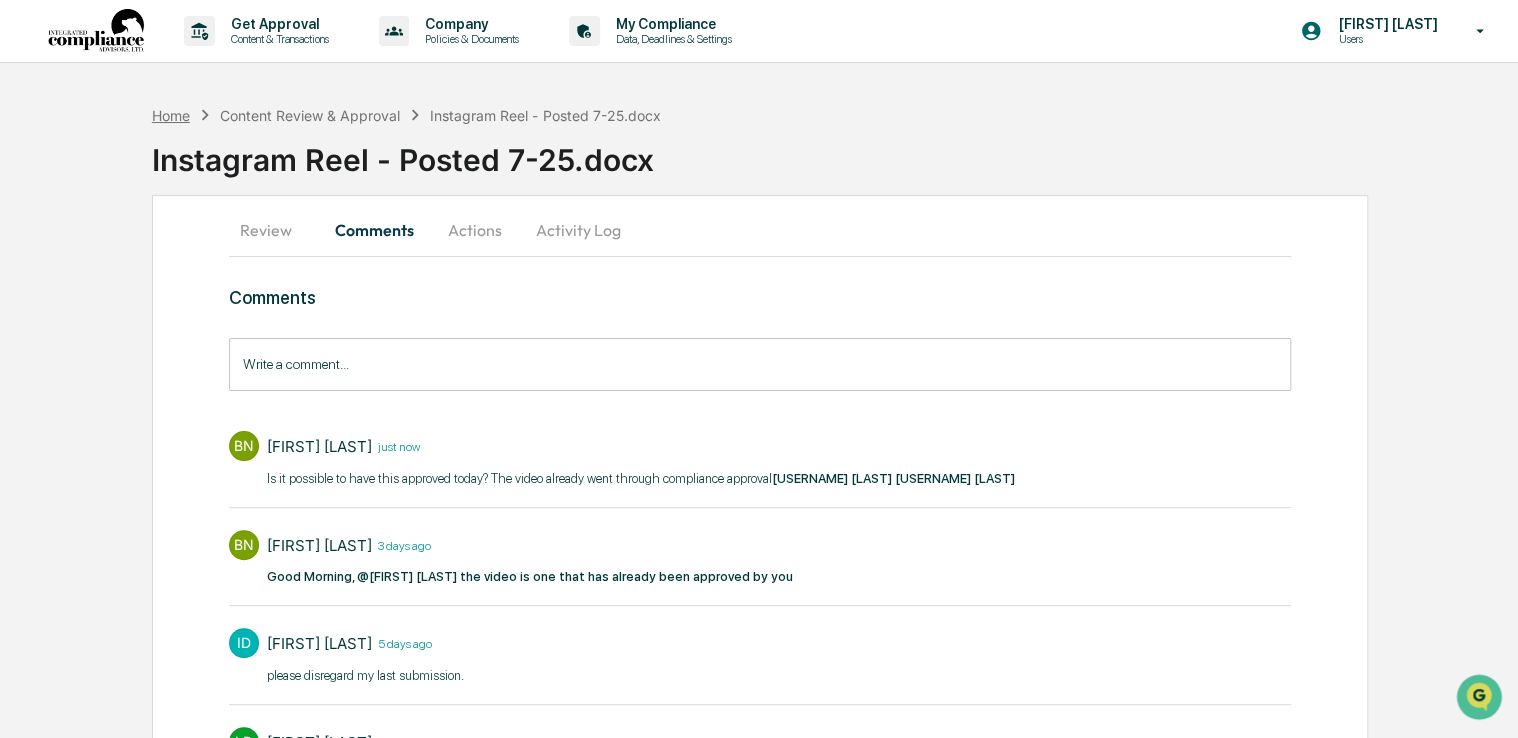 click on "Home" at bounding box center [171, 115] 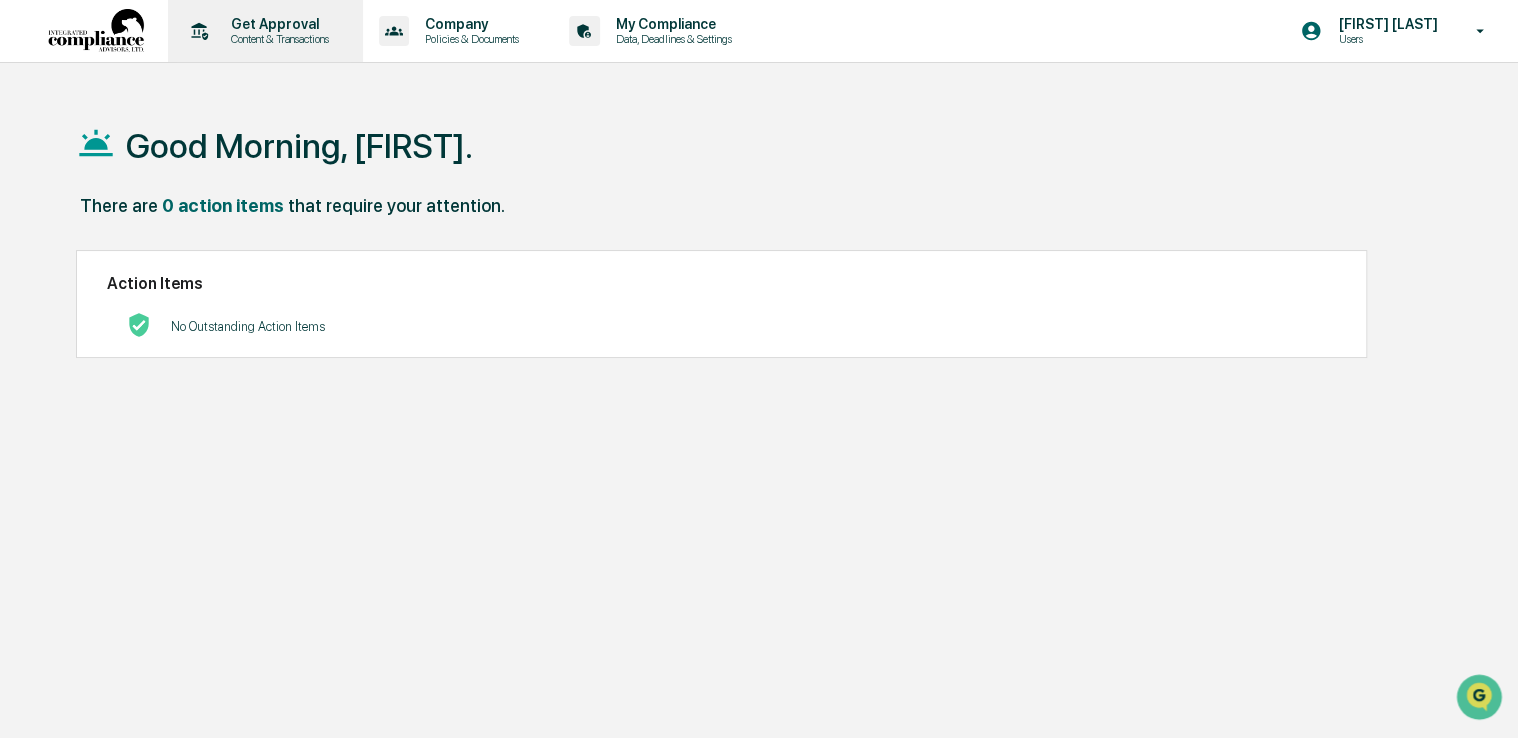click on "Content & Transactions" at bounding box center [277, 39] 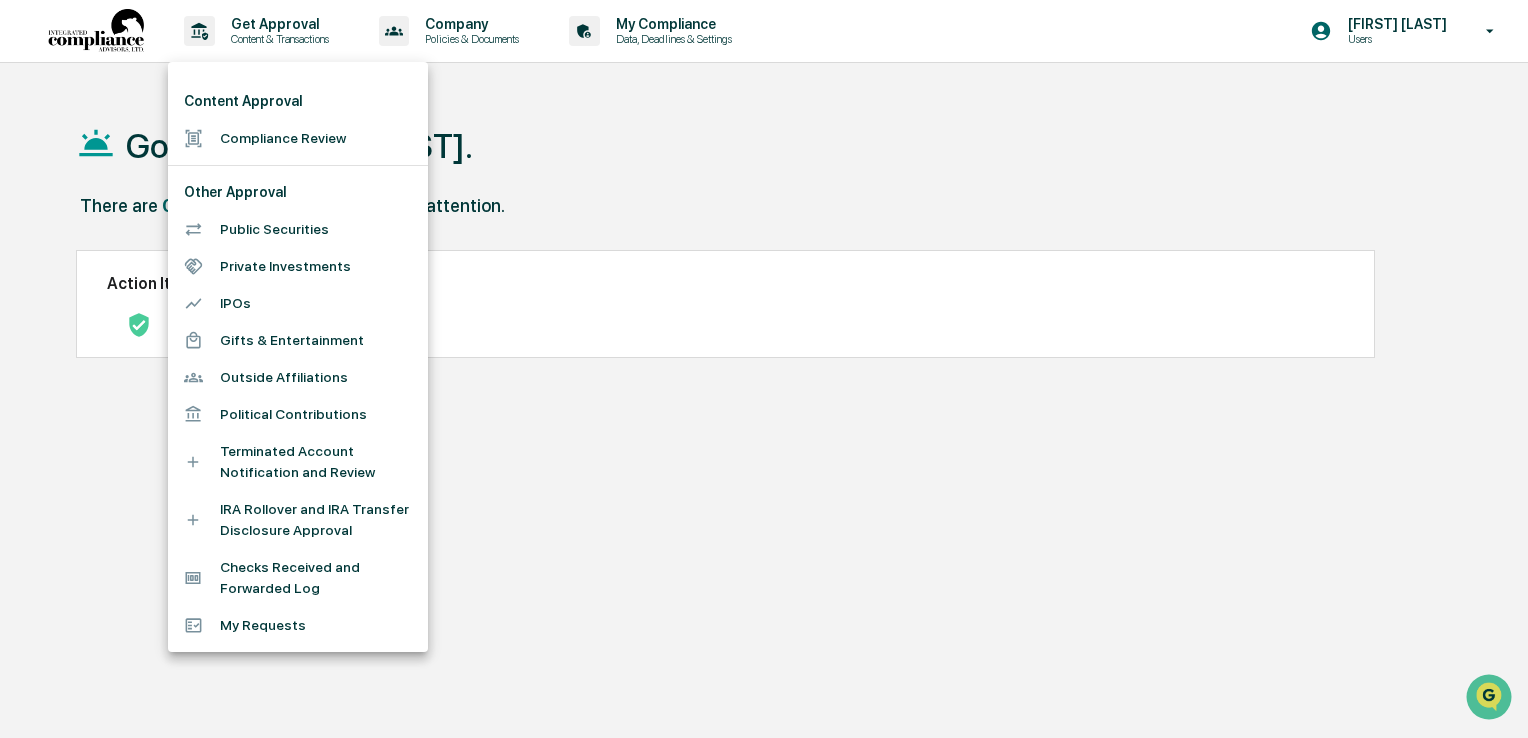 click on "Compliance Review" at bounding box center [298, 138] 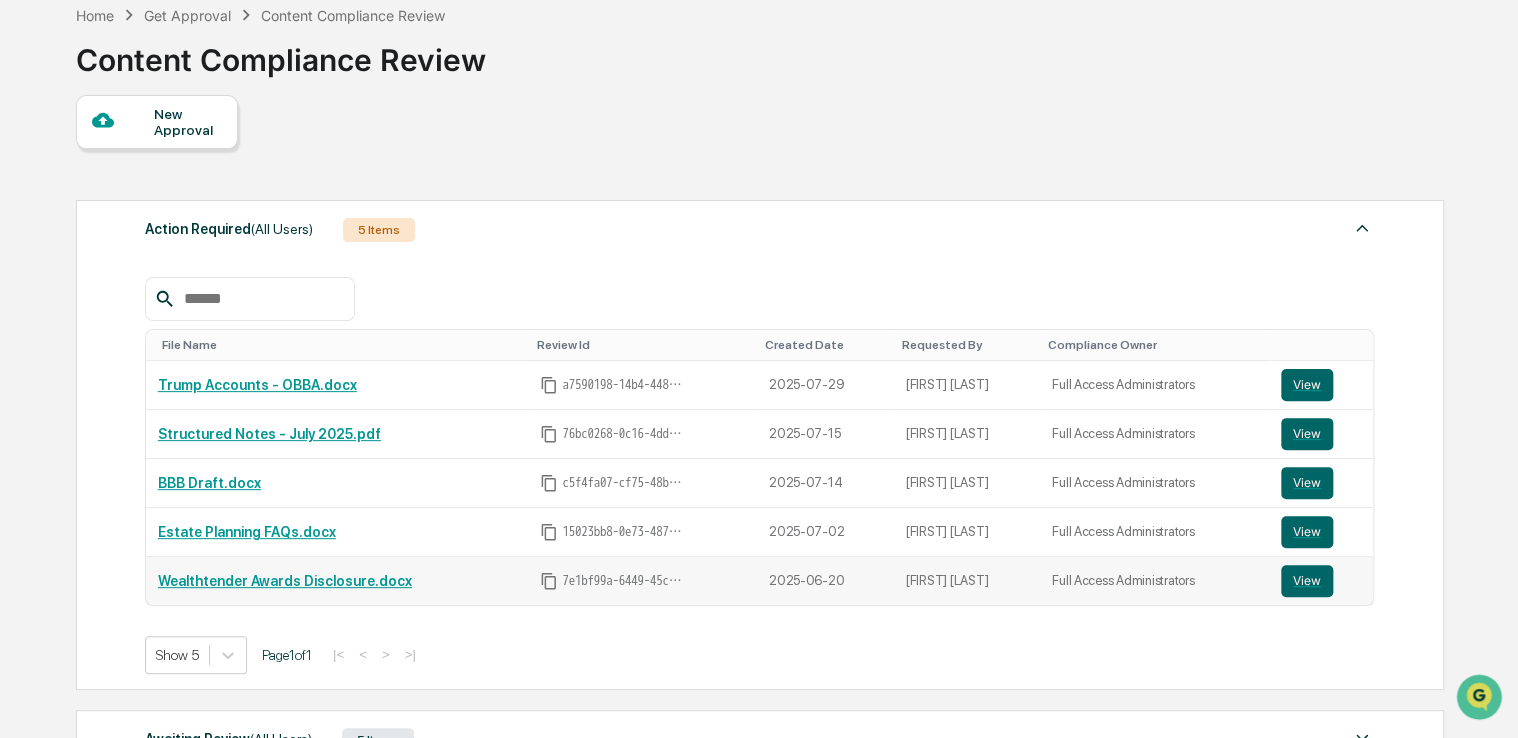 scroll, scrollTop: 400, scrollLeft: 0, axis: vertical 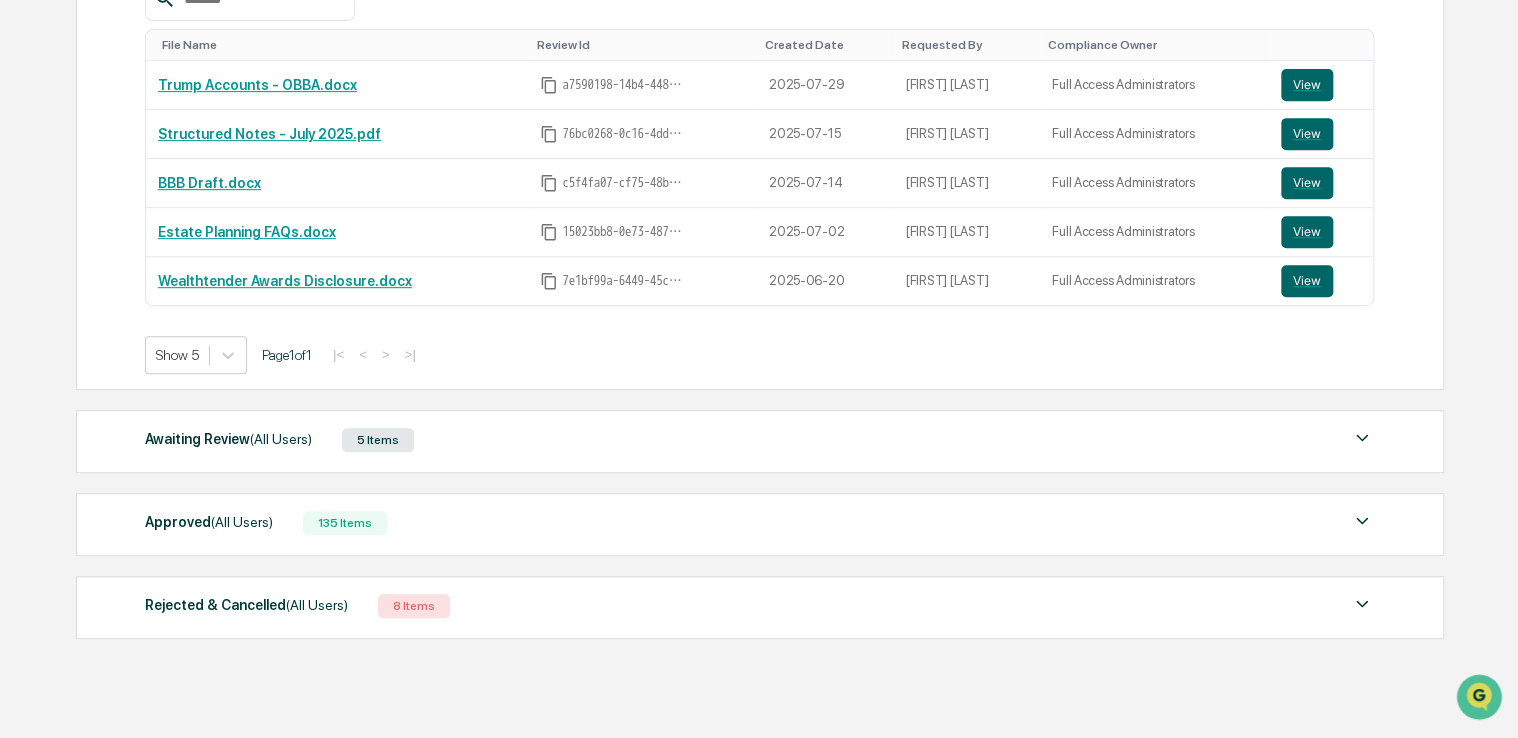 click on "Awaiting Review  (All Users)" at bounding box center [228, 439] 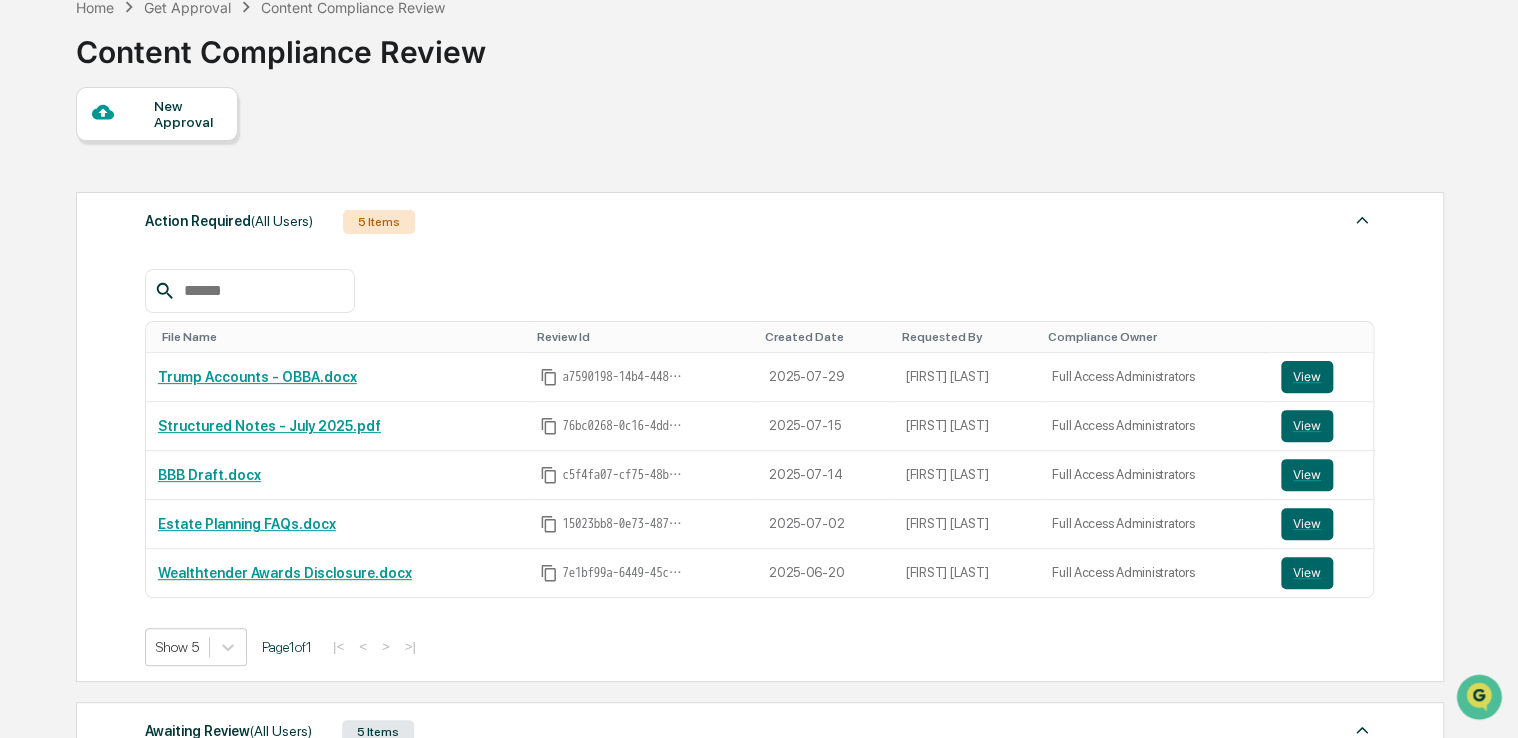 scroll, scrollTop: 0, scrollLeft: 0, axis: both 